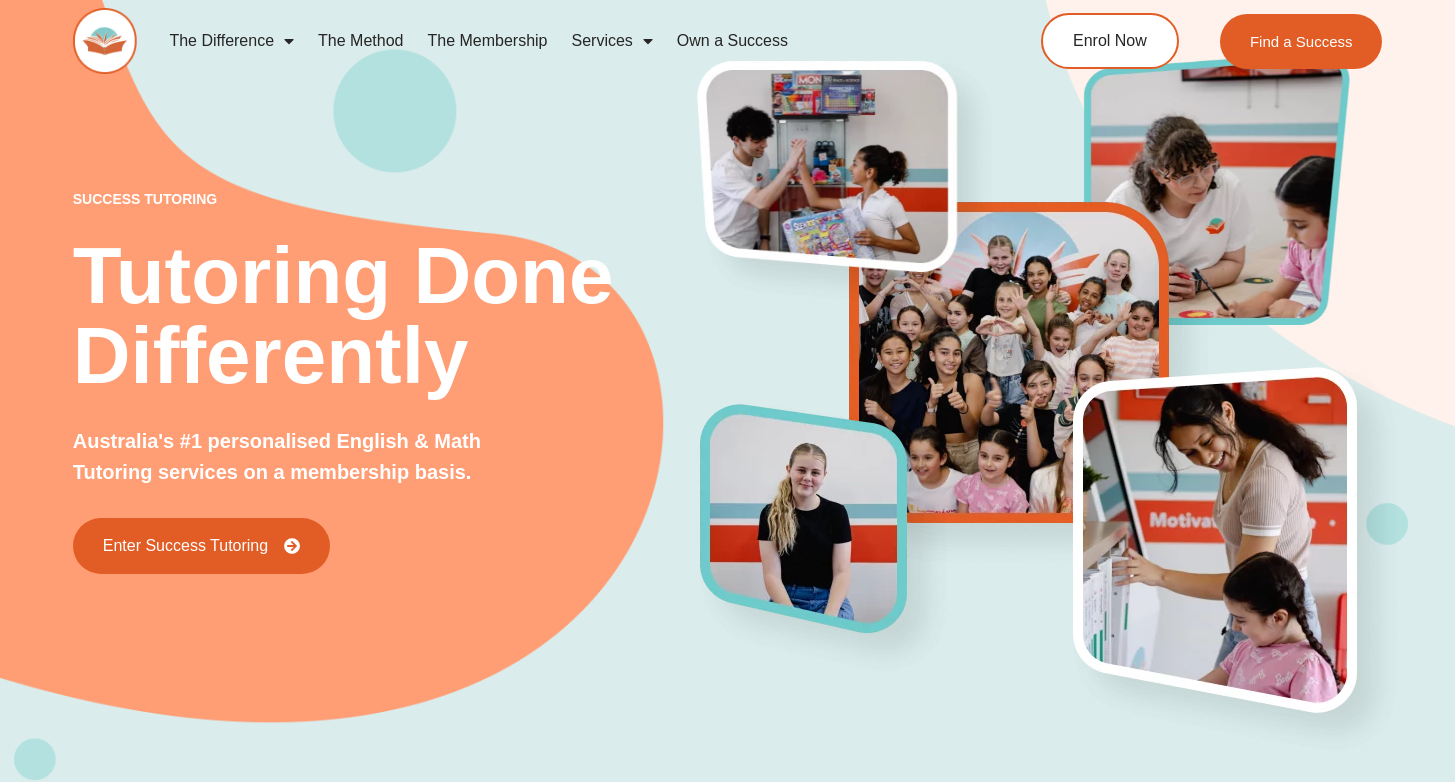 scroll, scrollTop: 0, scrollLeft: 0, axis: both 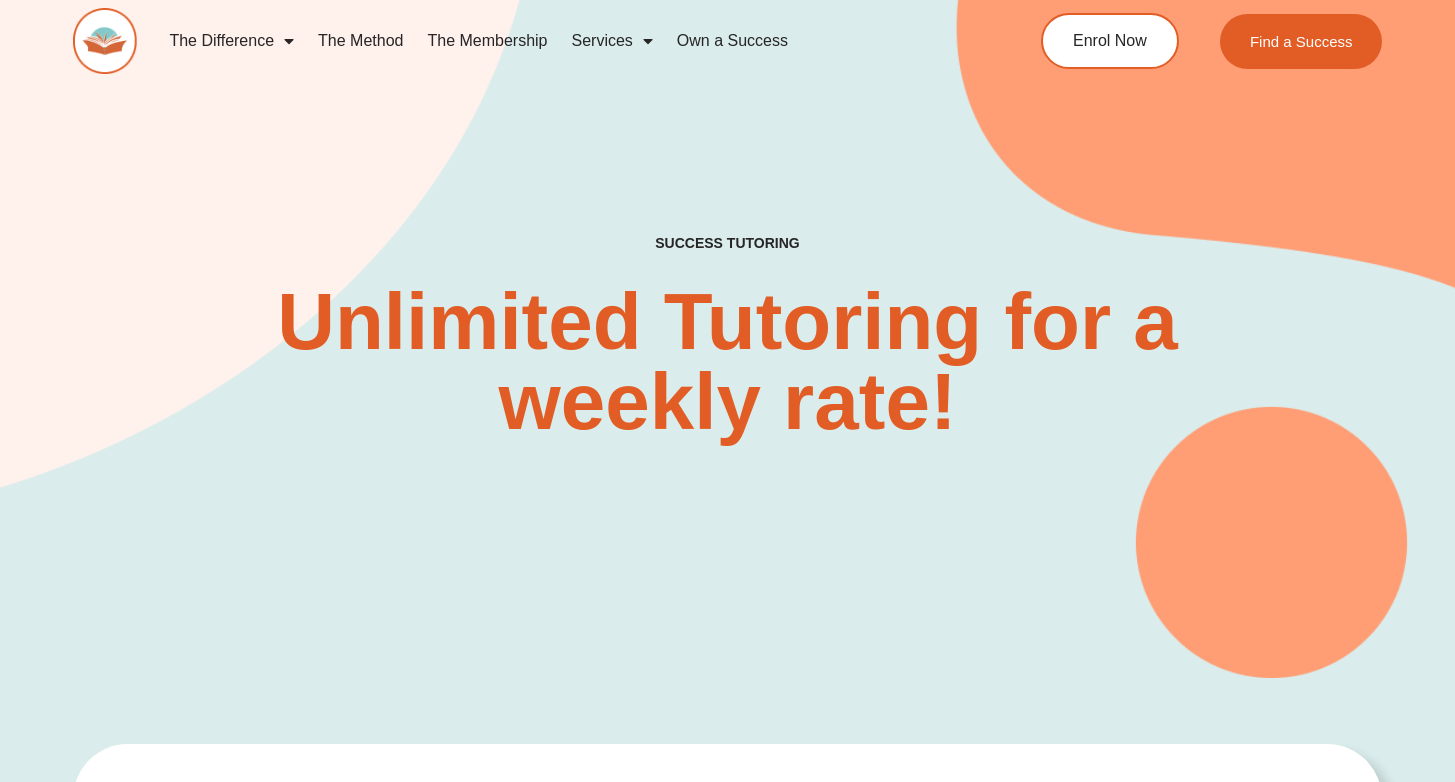 click on "The Method" 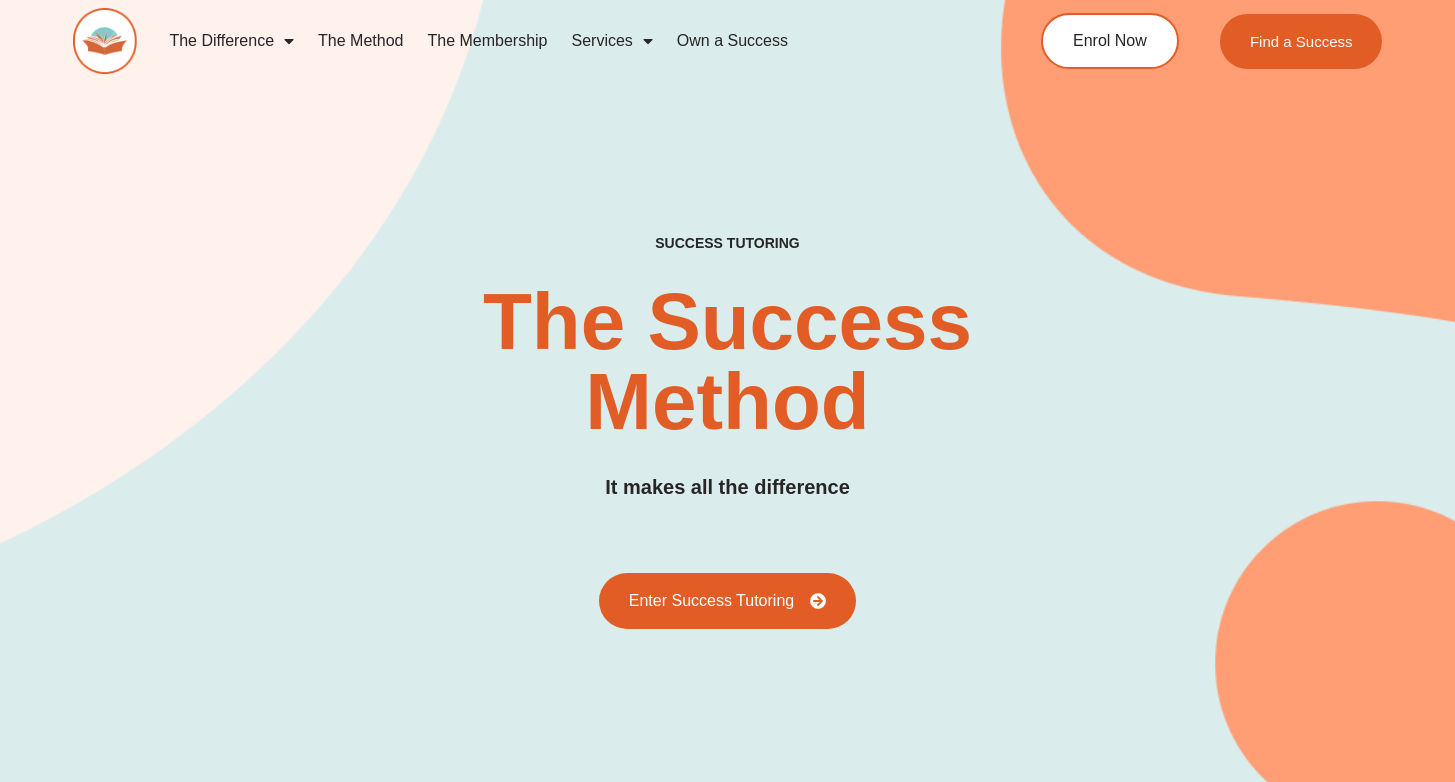 scroll, scrollTop: 0, scrollLeft: 0, axis: both 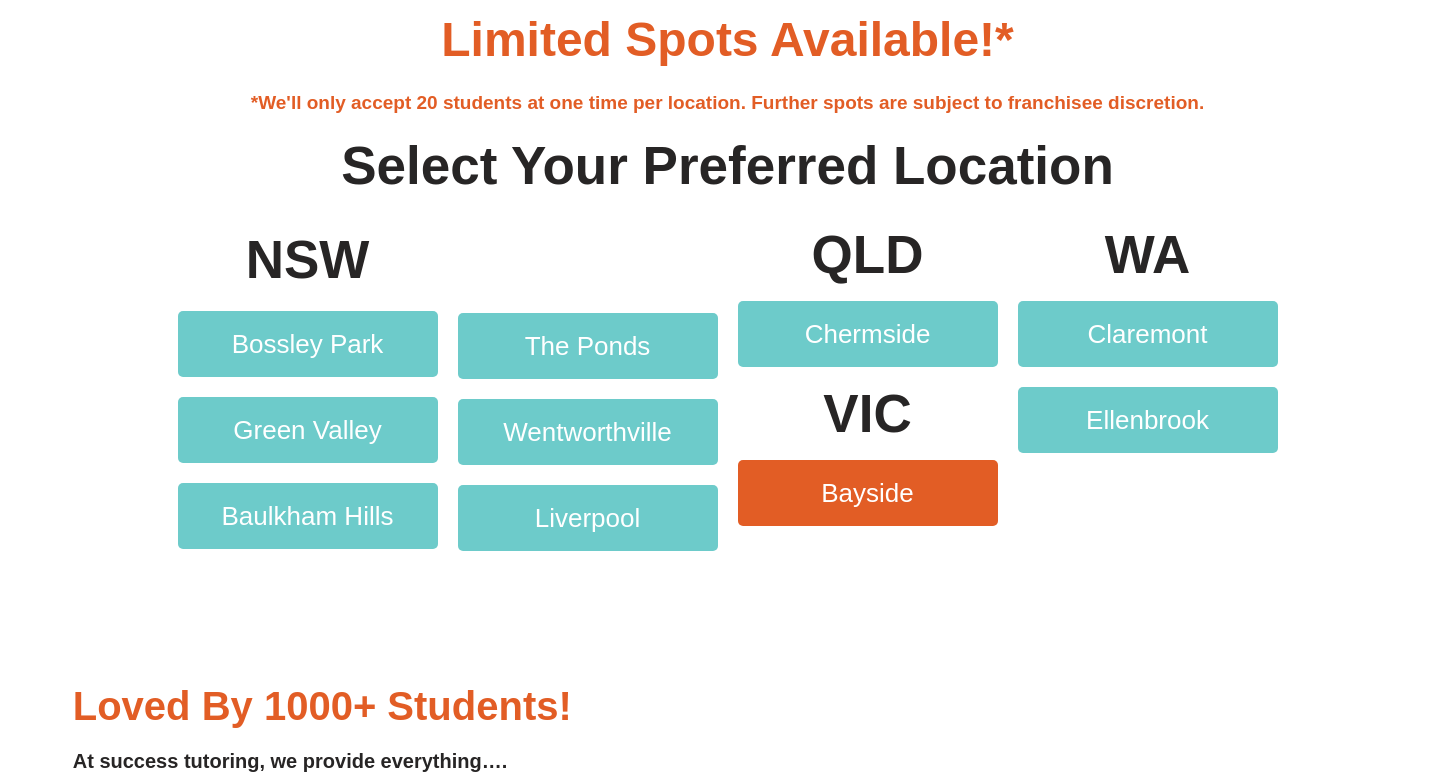 click on "Bayside" at bounding box center [867, 493] 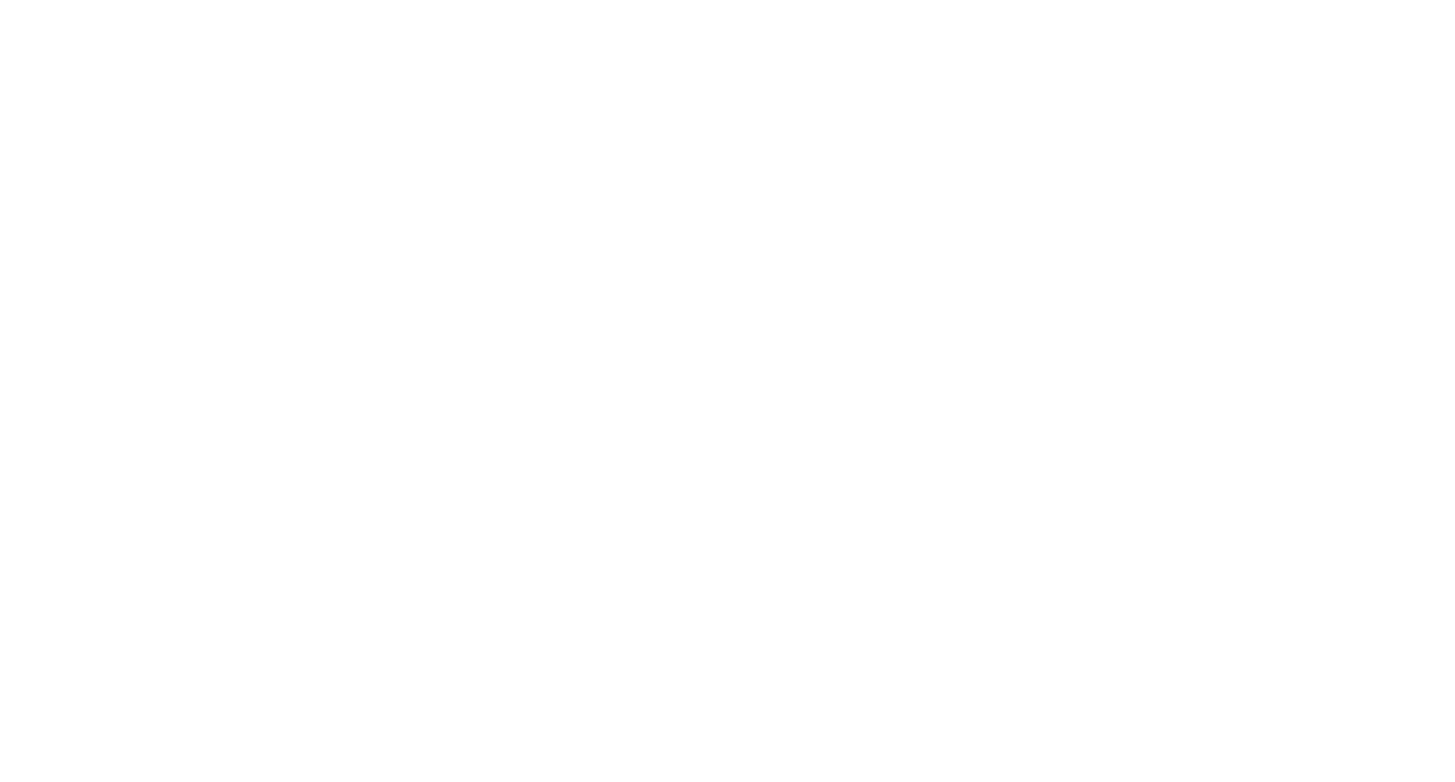 scroll, scrollTop: 0, scrollLeft: 0, axis: both 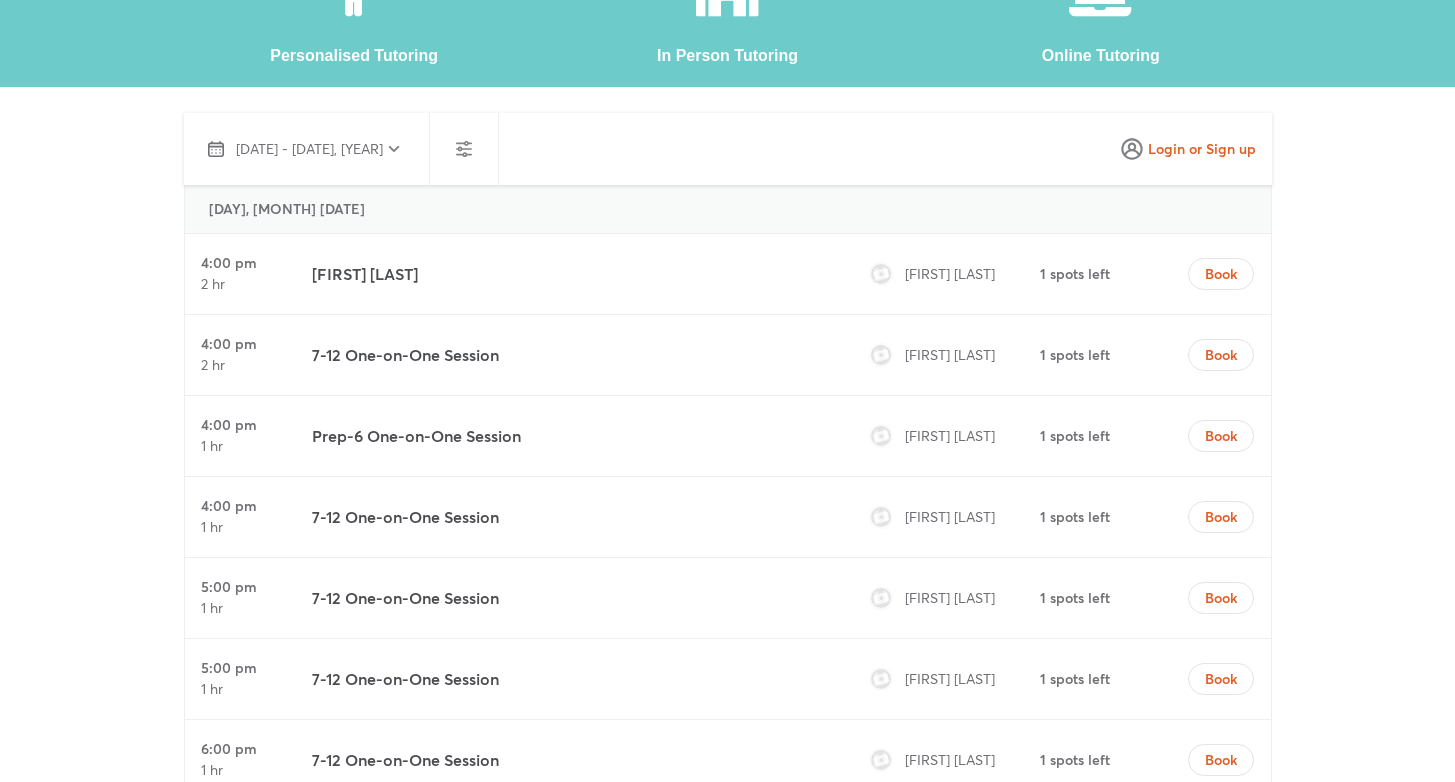 click on "[FIRST] [LAST]" at bounding box center [950, 273] 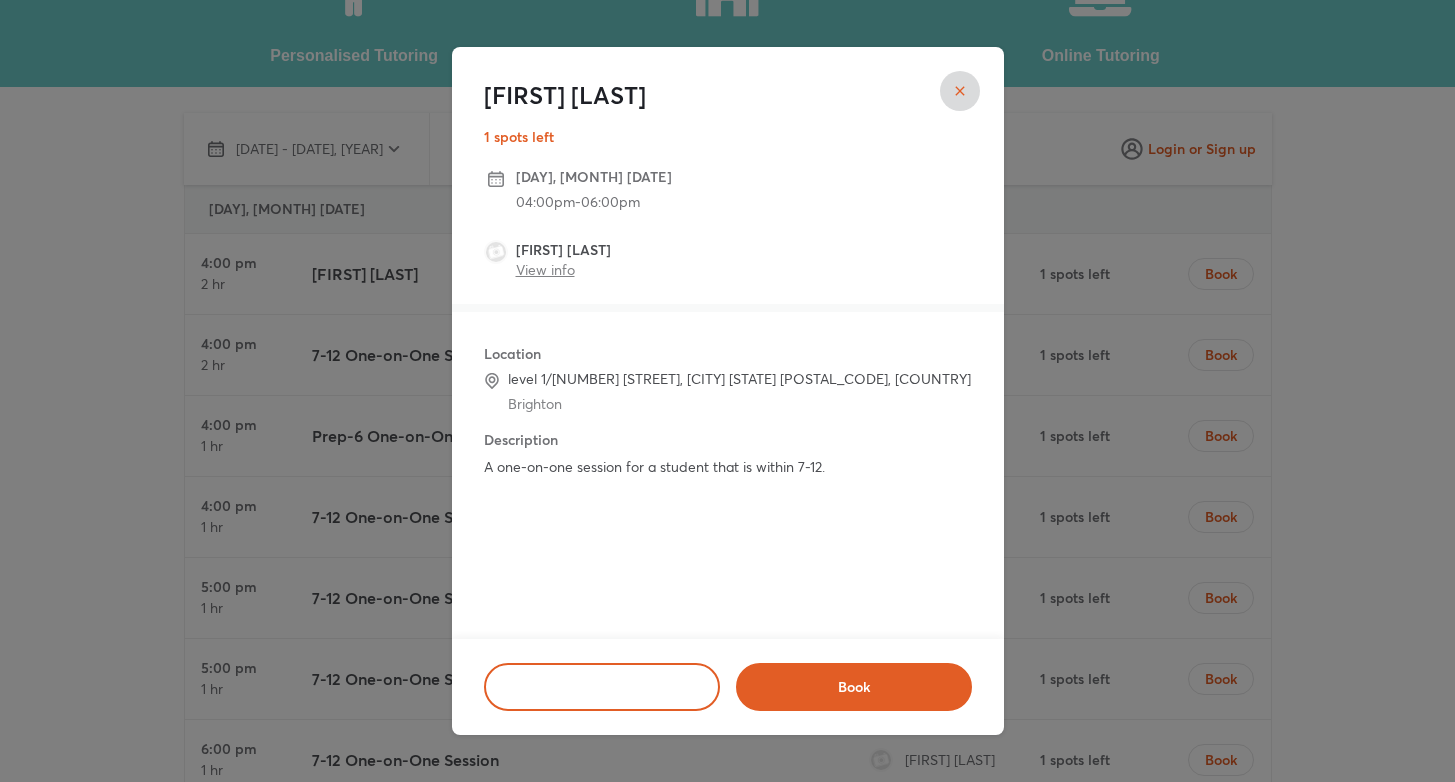 click on "View info" at bounding box center [545, 269] 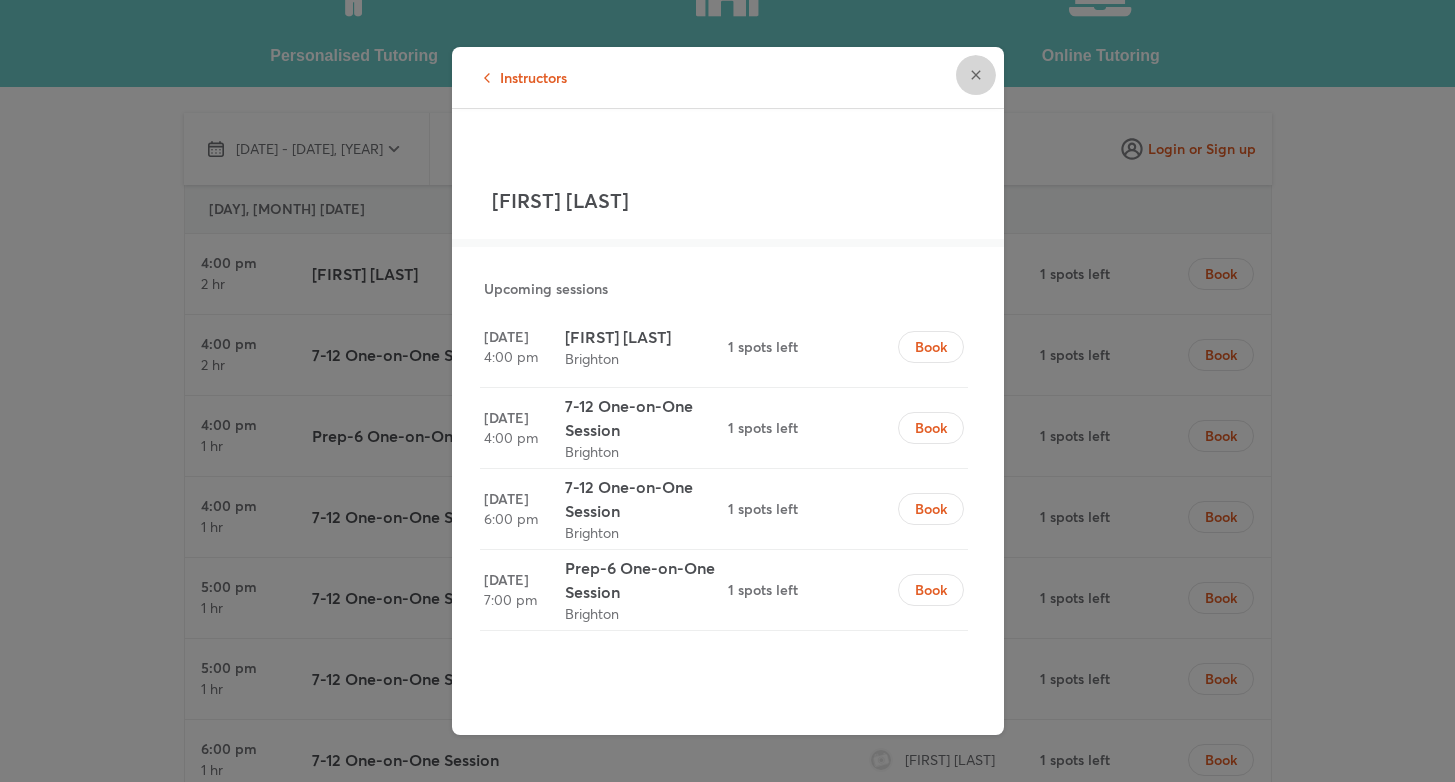 click 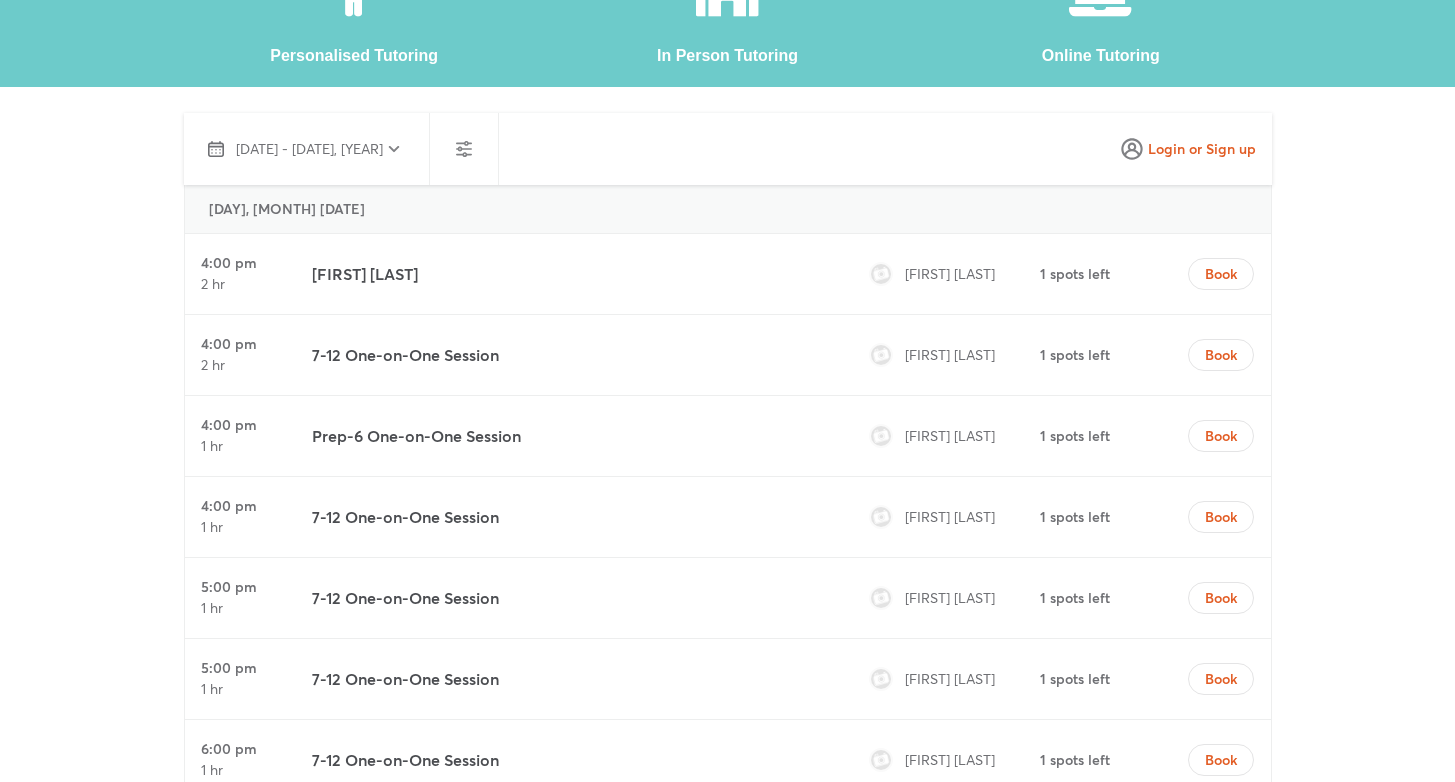 click on "7-12 One-on-One Session" at bounding box center [571, 517] 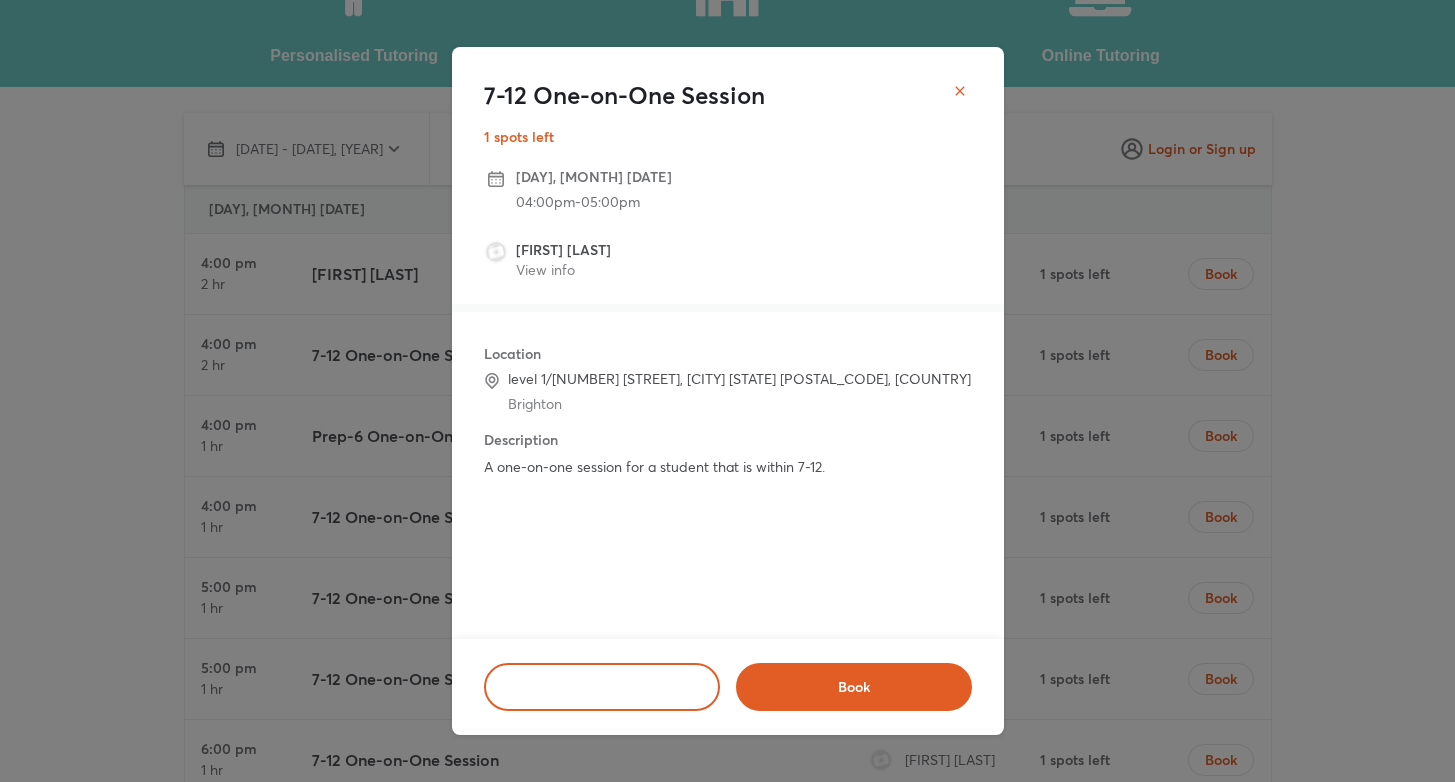 click 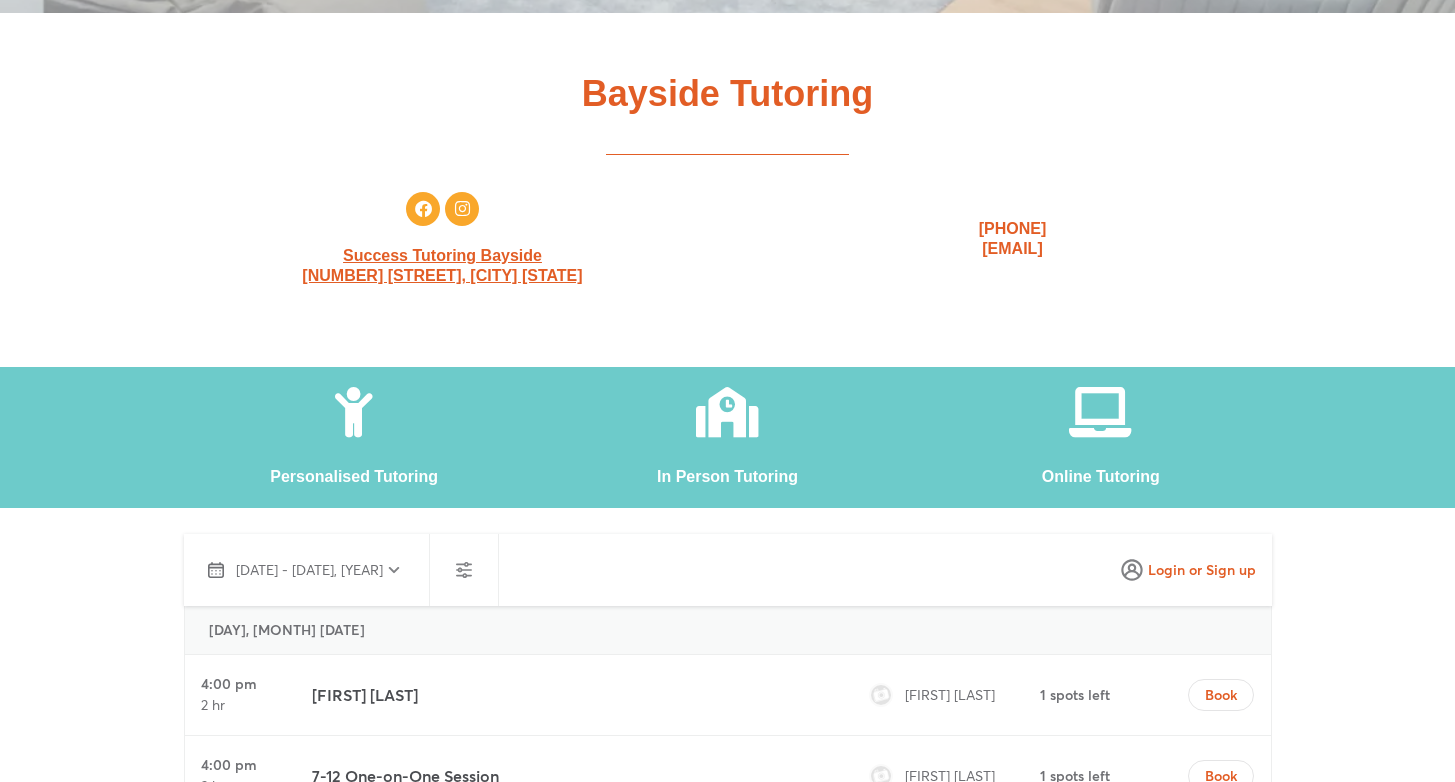 scroll, scrollTop: 594, scrollLeft: 0, axis: vertical 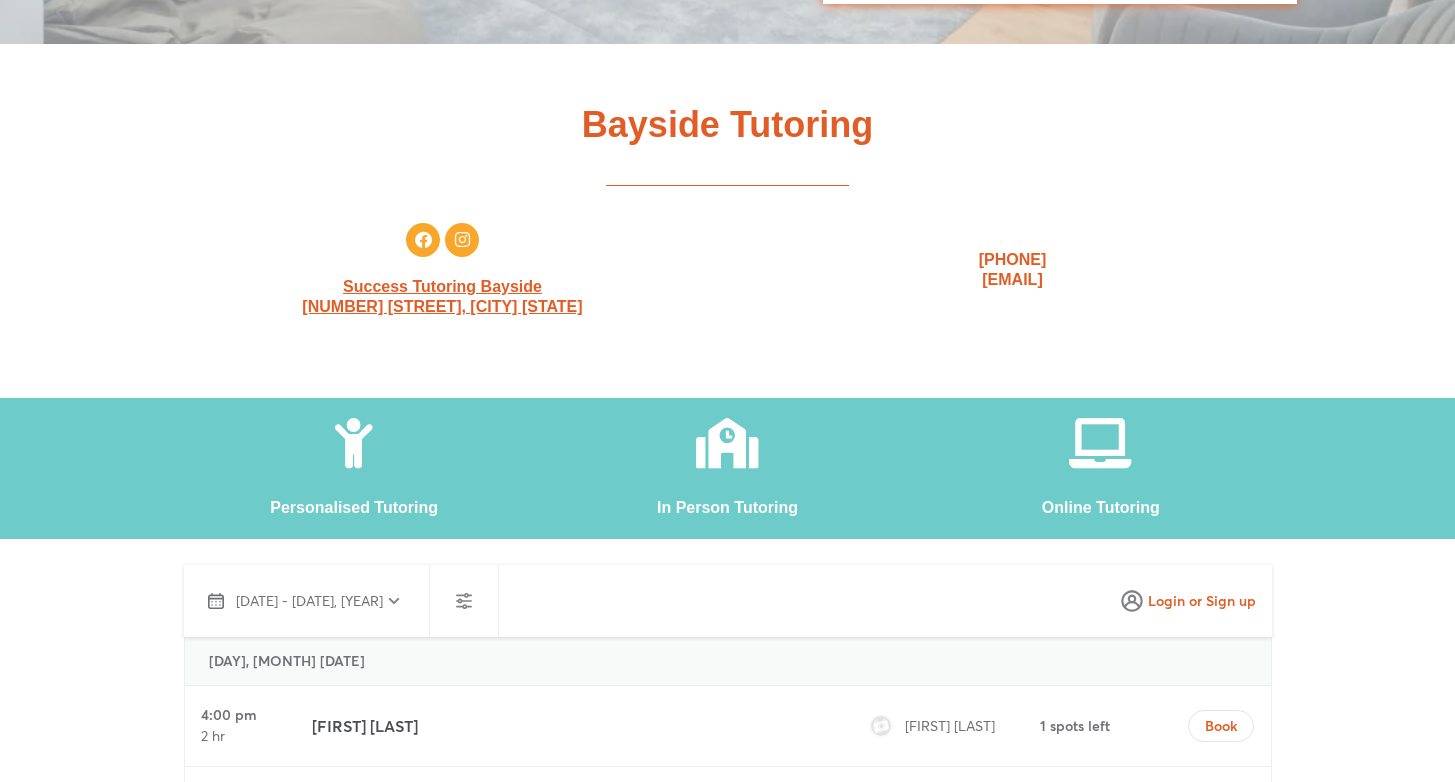 click on "Online Tutoring" at bounding box center (1100, 508) 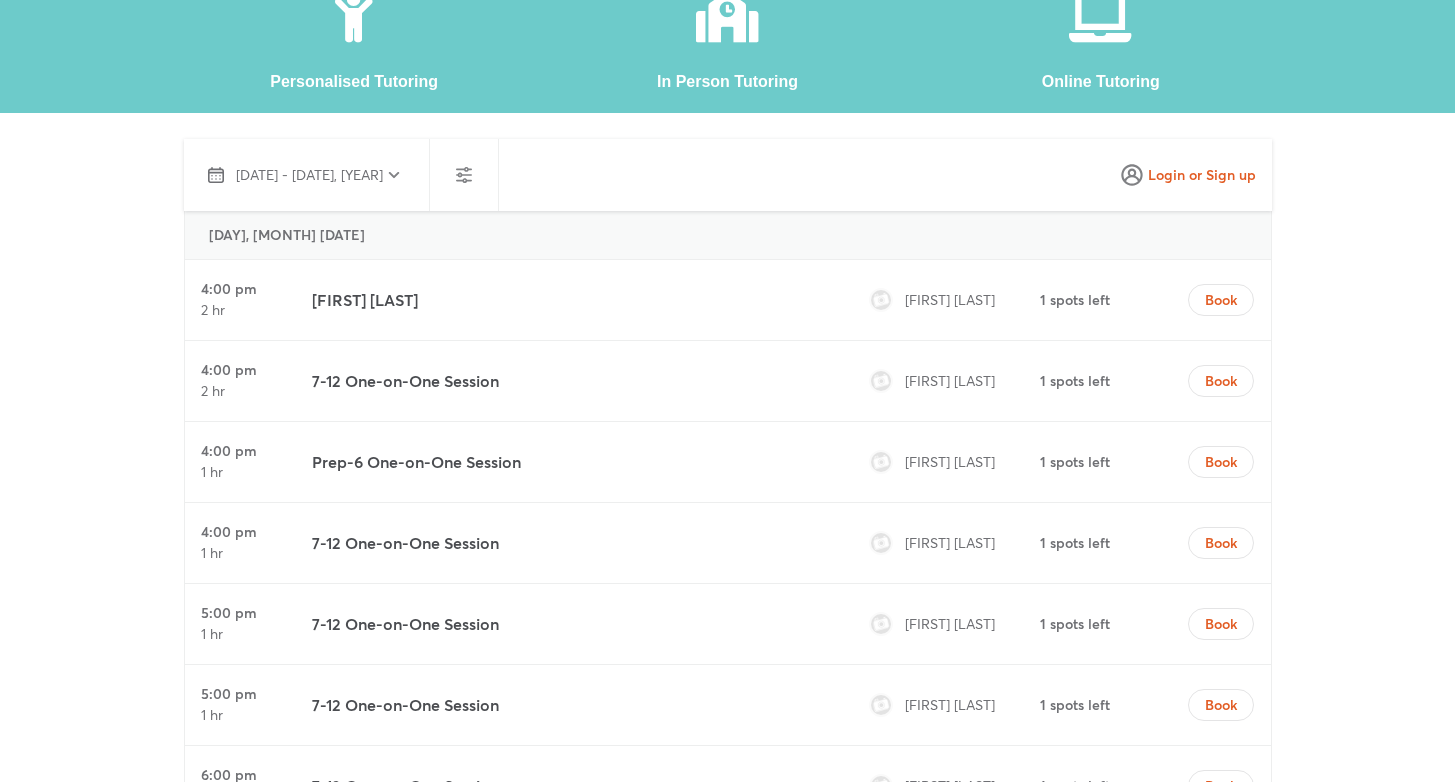 scroll, scrollTop: 1040, scrollLeft: 0, axis: vertical 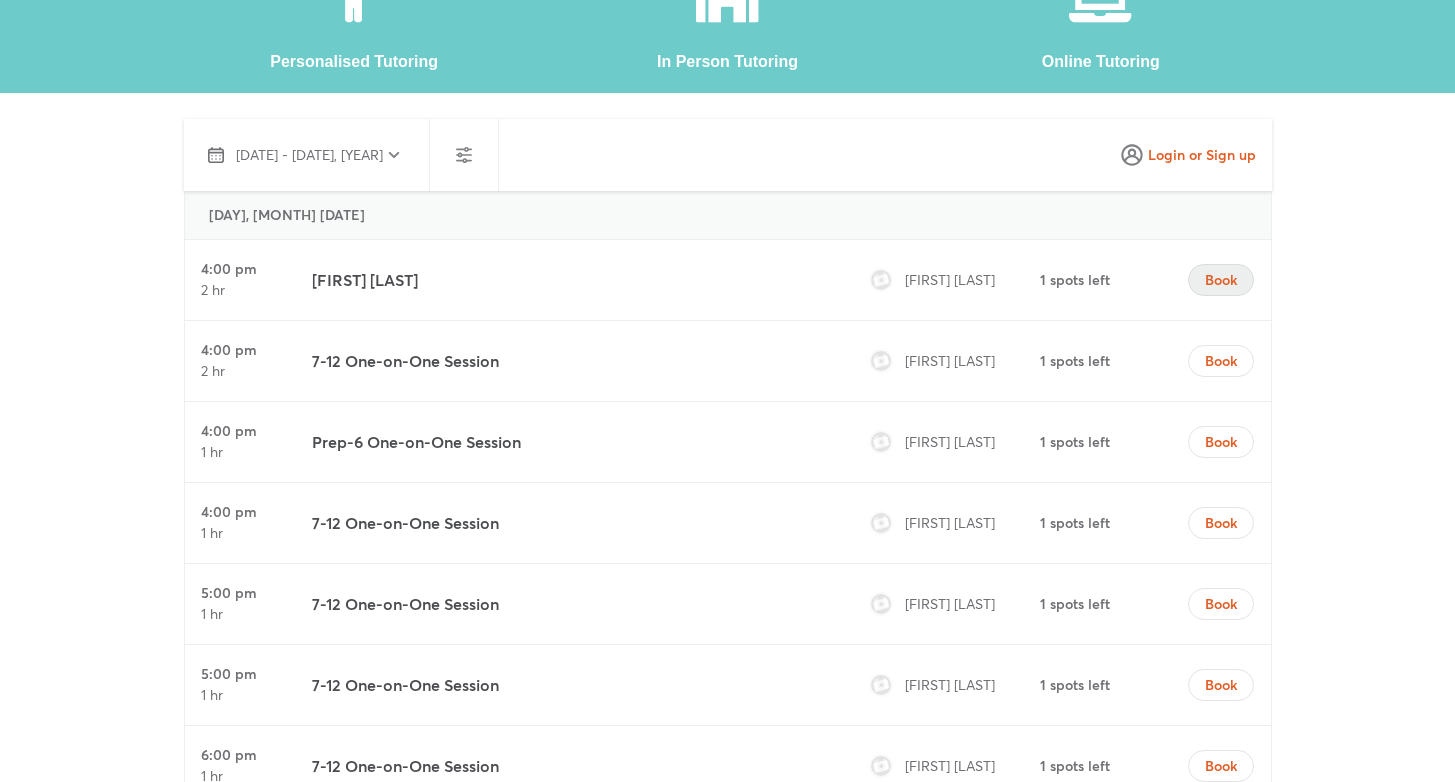 click on "Book" at bounding box center (1221, 280) 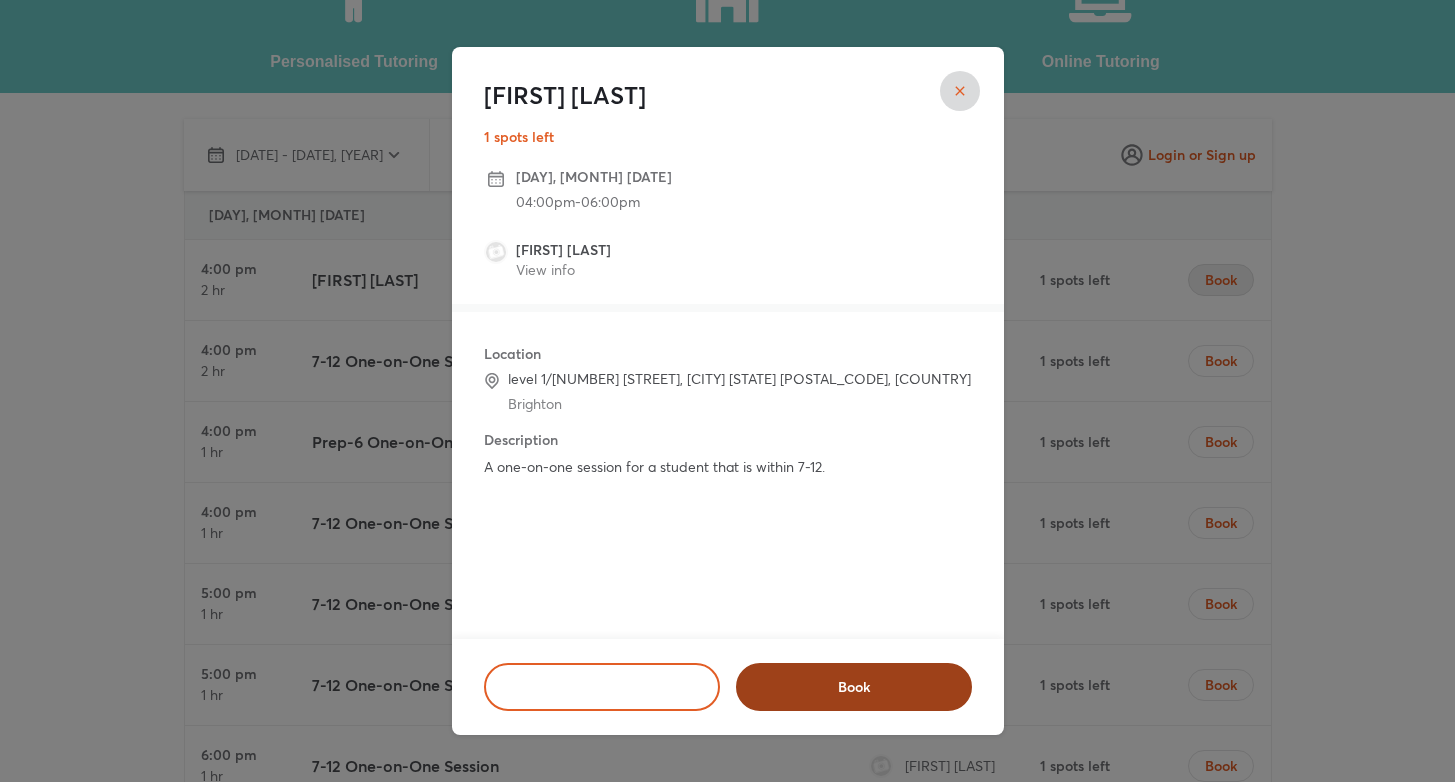 click on "Book" at bounding box center [854, 687] 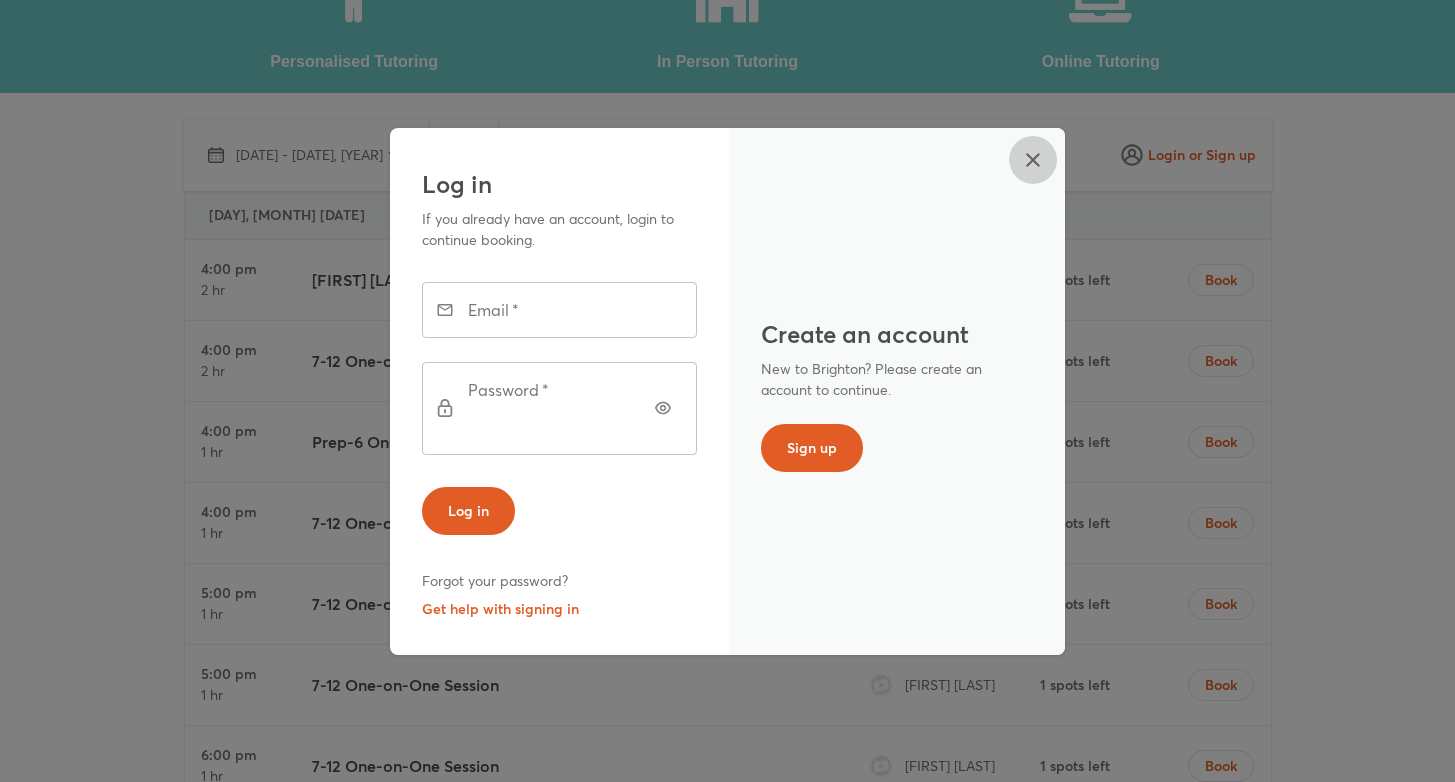 click 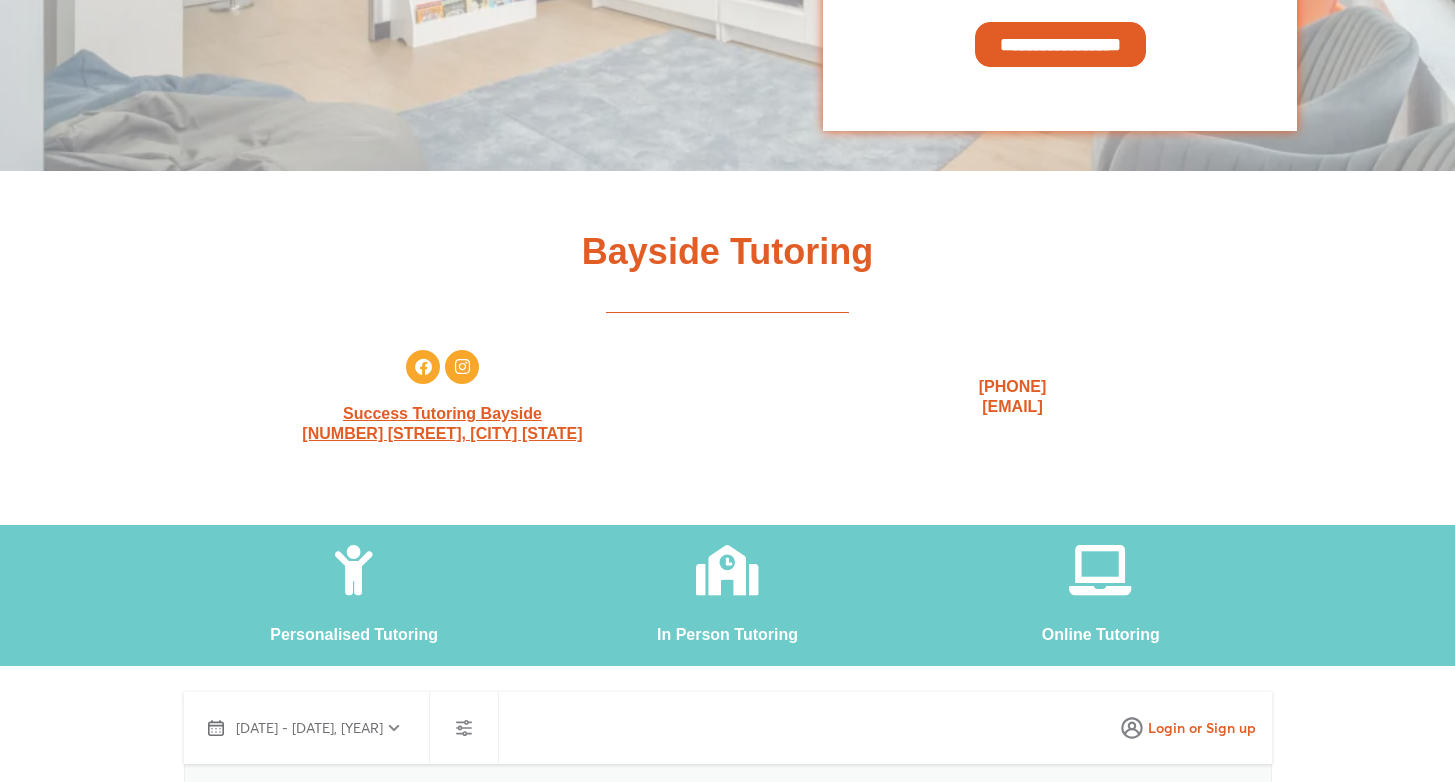 scroll, scrollTop: 0, scrollLeft: 0, axis: both 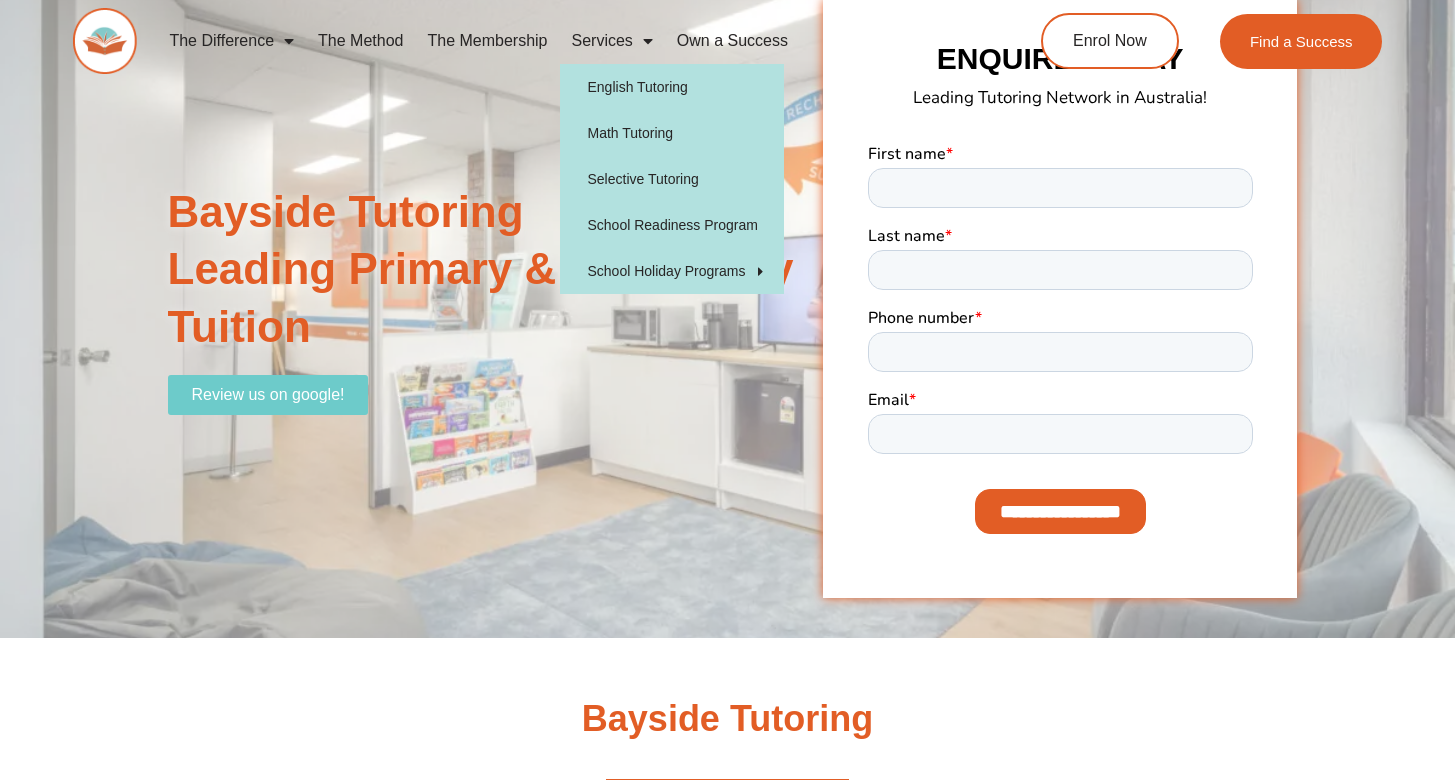 click on "Services" 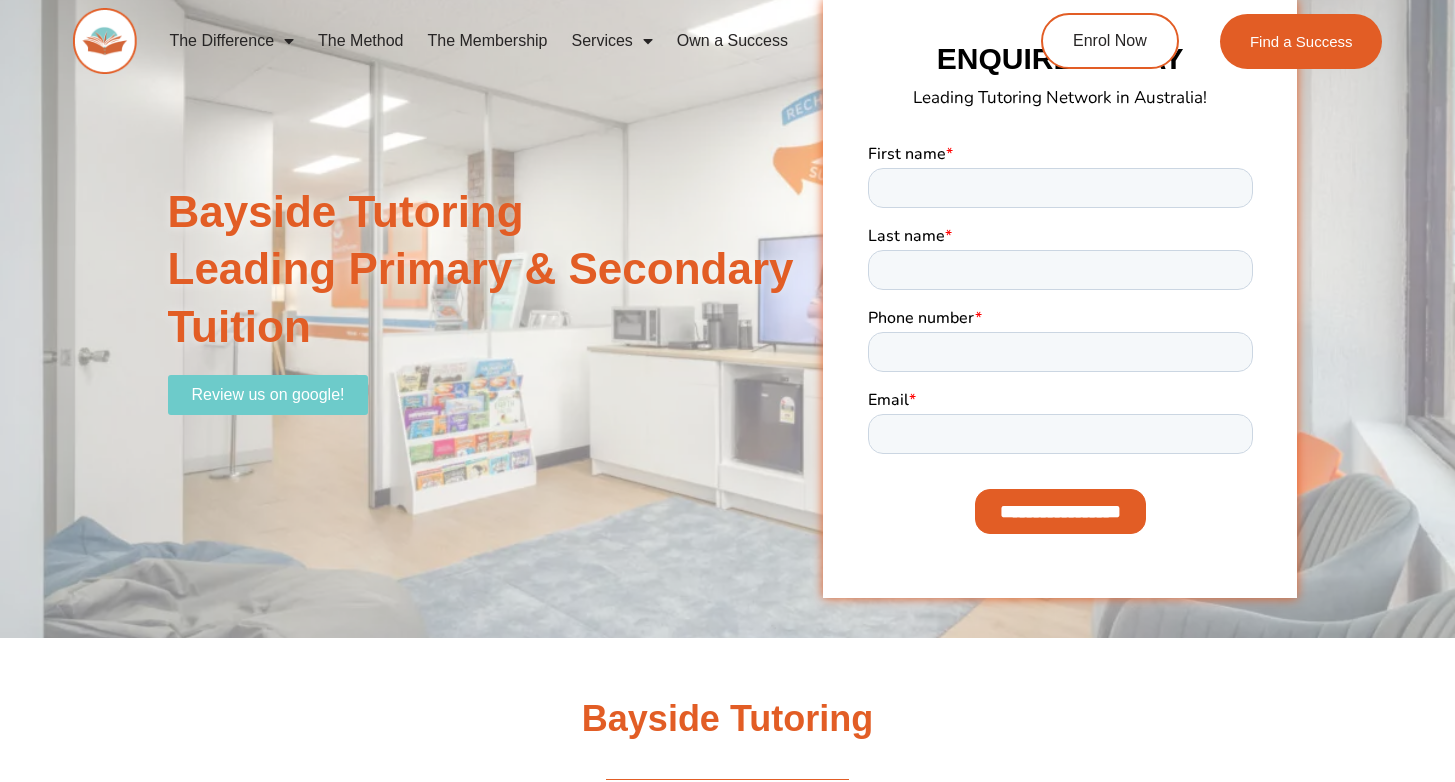 click on "Services" 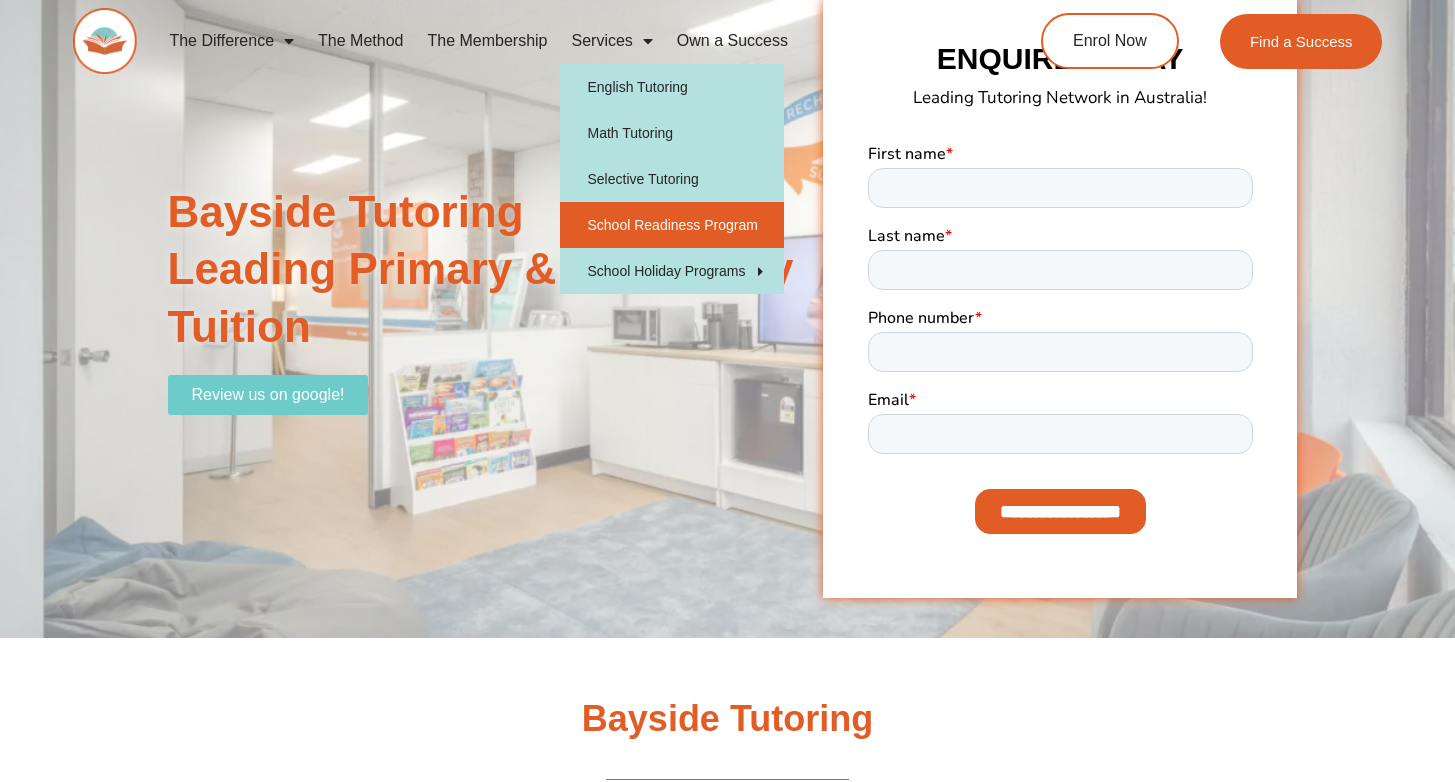 click on "School Readiness Program" 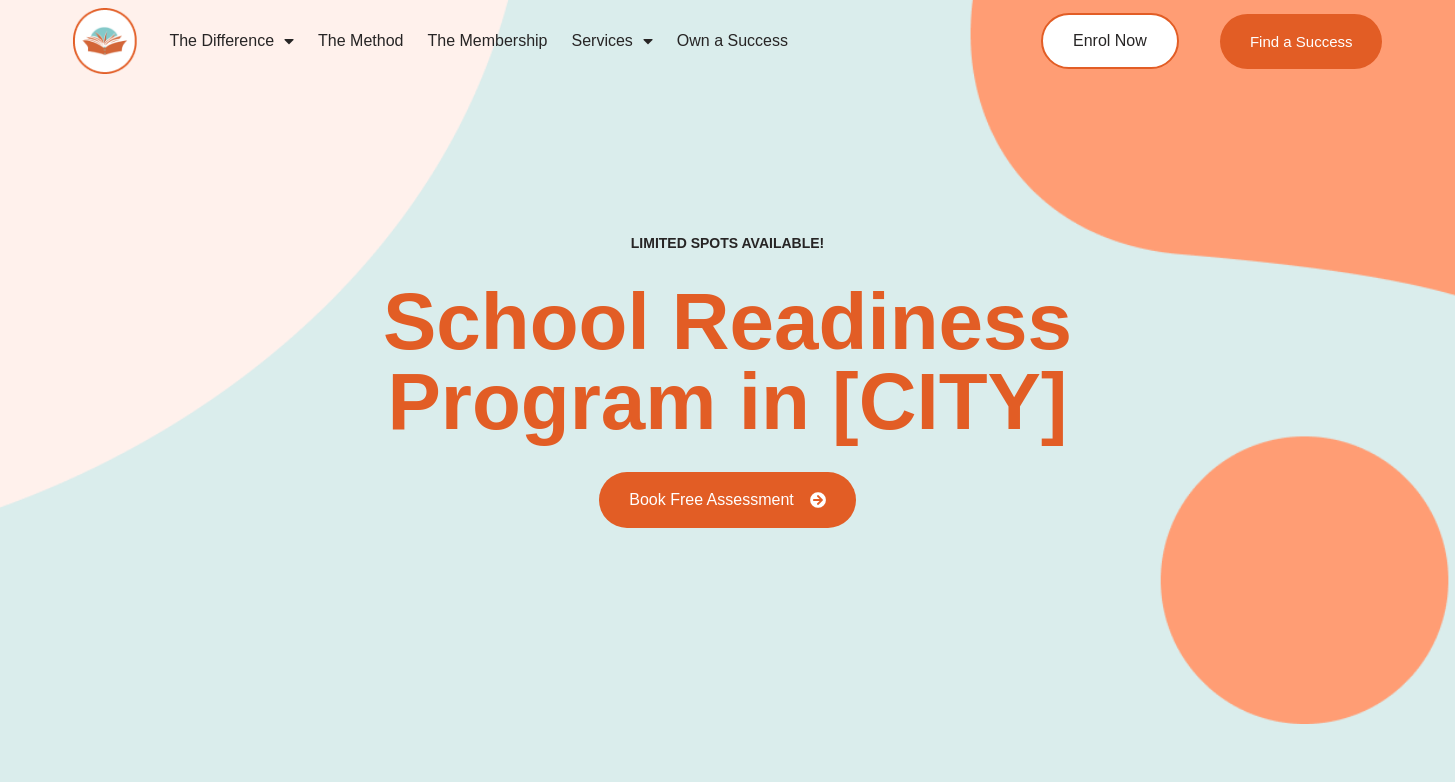 scroll, scrollTop: 0, scrollLeft: 0, axis: both 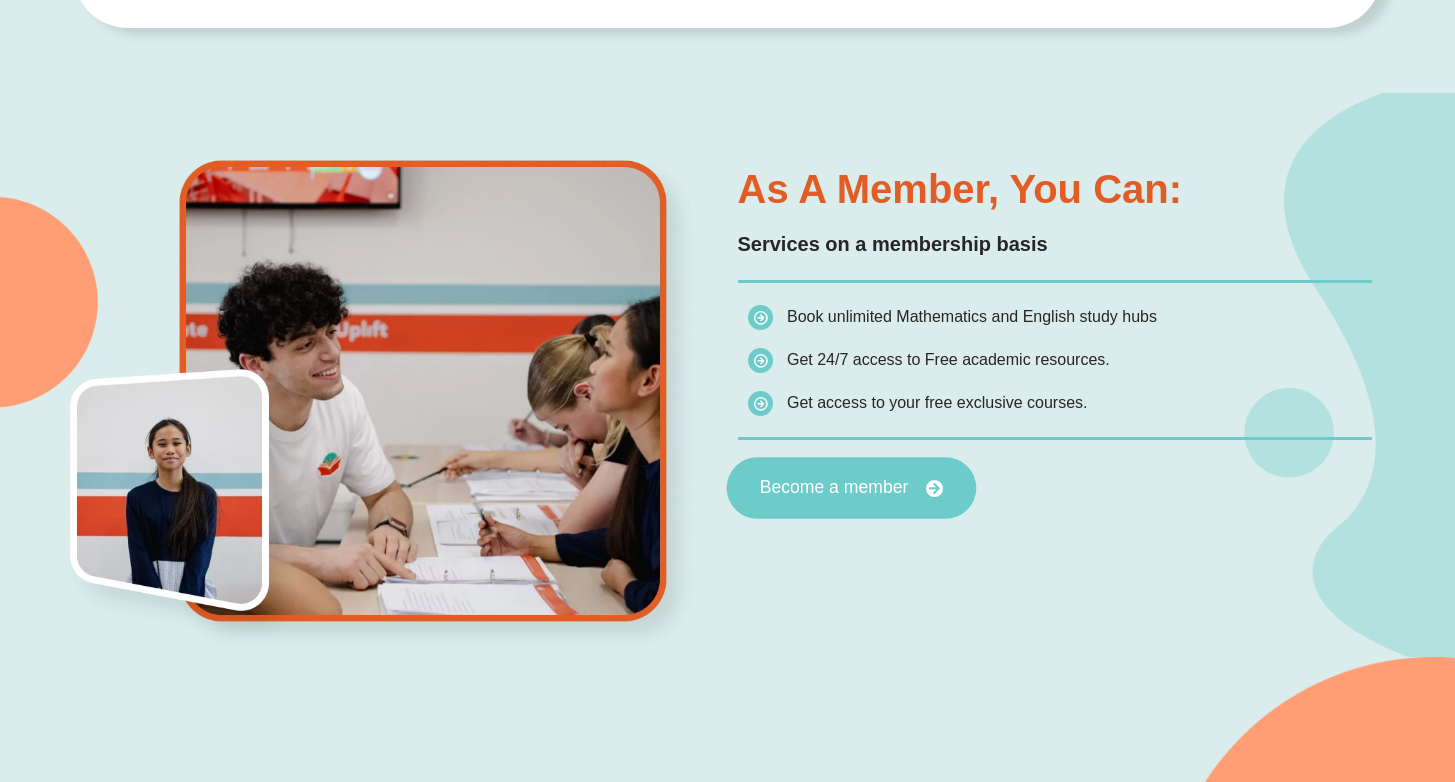 click on "Become a member" at bounding box center (833, 488) 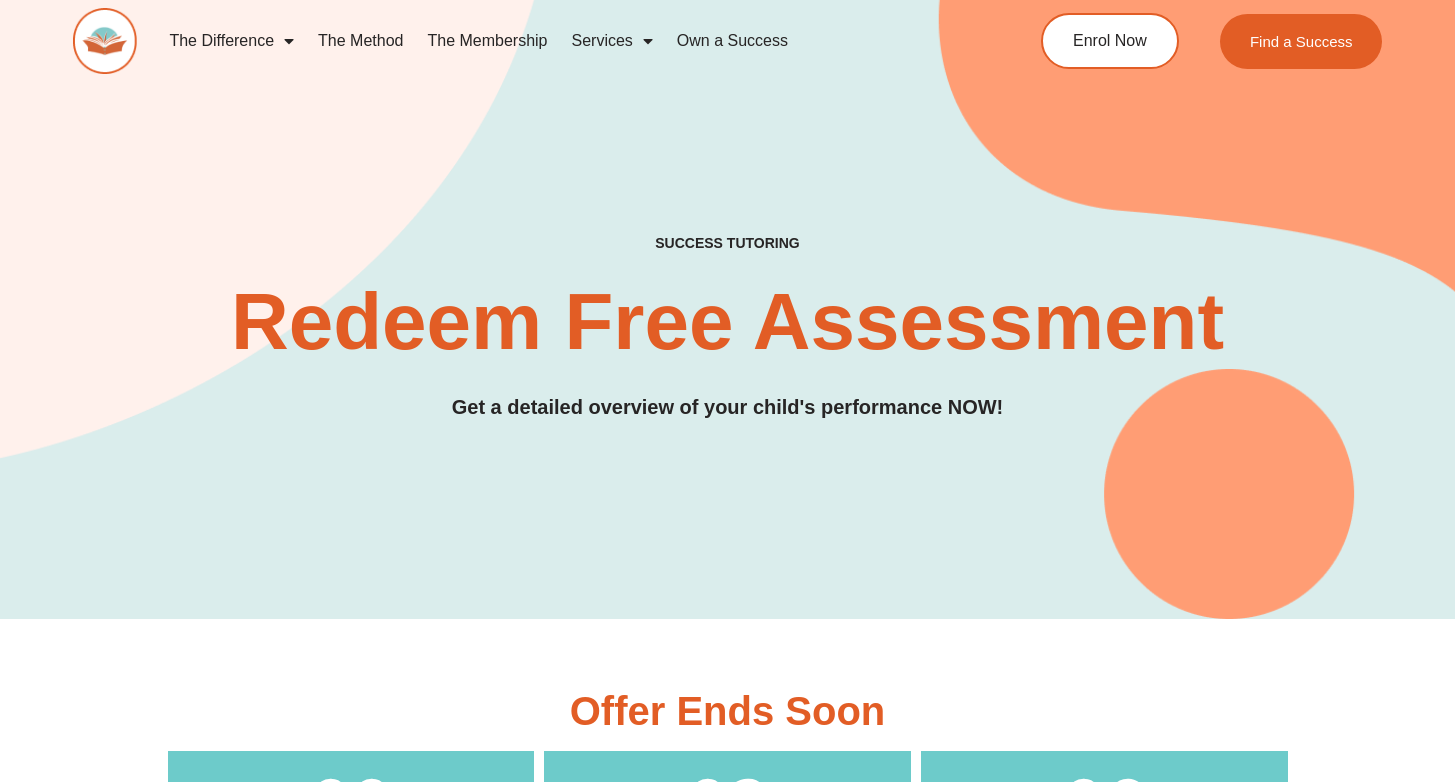 scroll, scrollTop: 0, scrollLeft: 0, axis: both 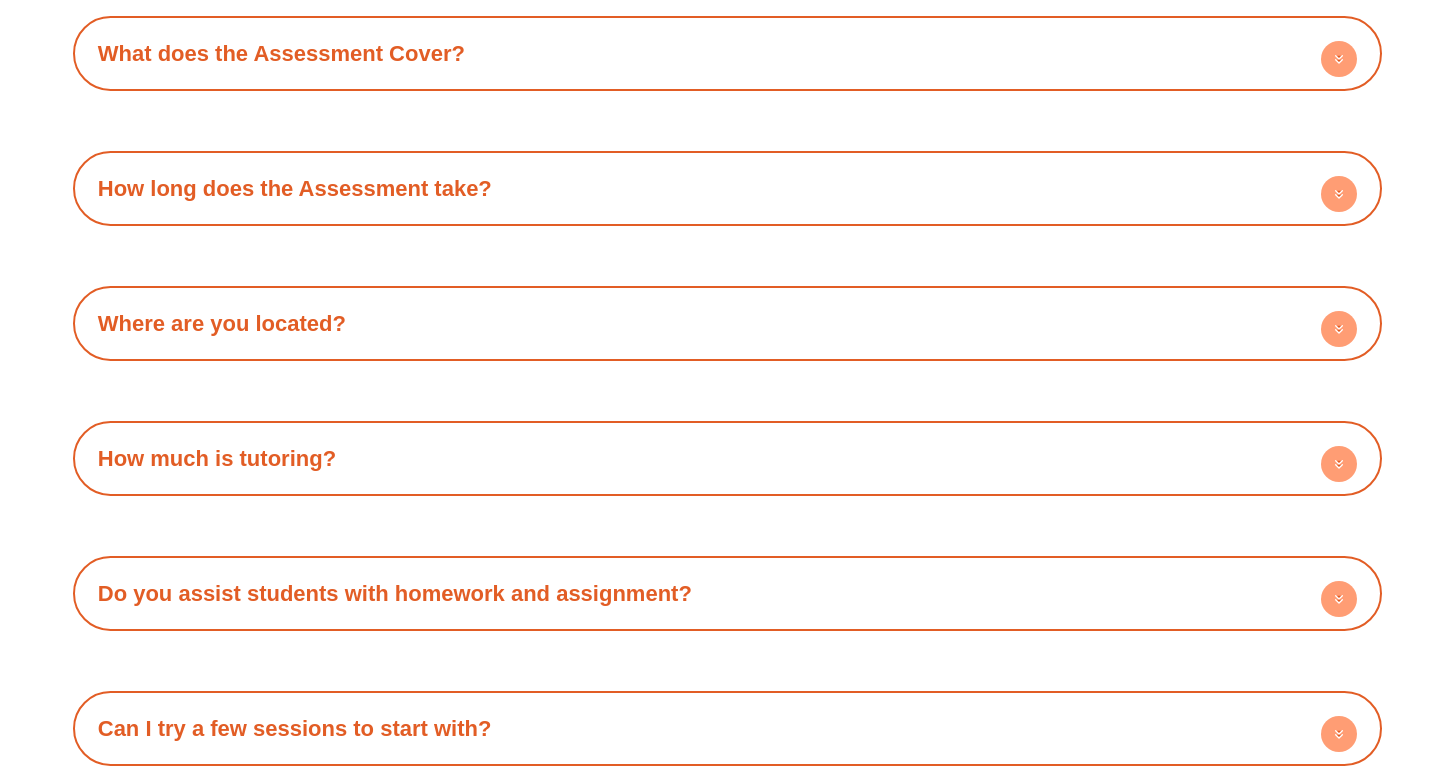 click on "How much is tutoring?" at bounding box center [728, 458] 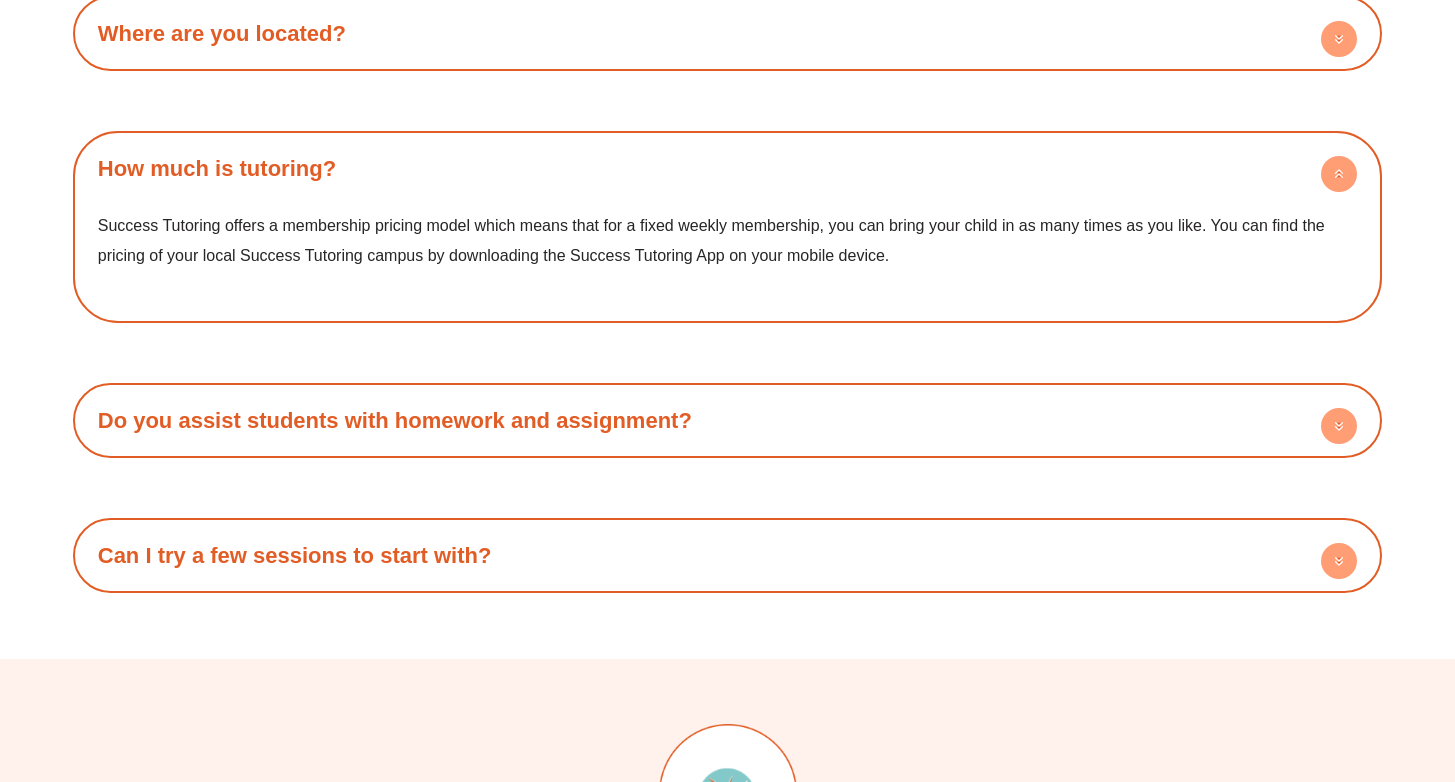 scroll, scrollTop: 6146, scrollLeft: 0, axis: vertical 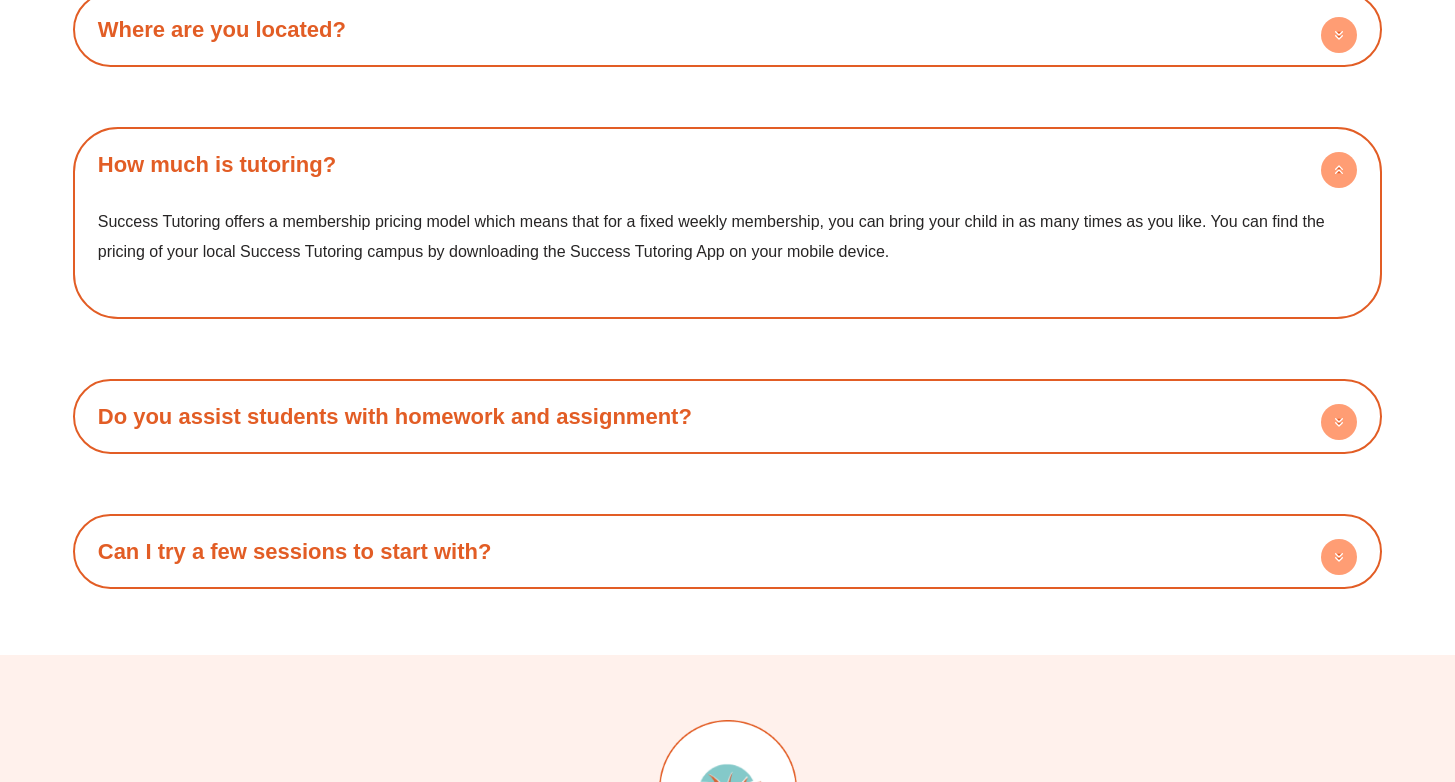 click on "Can I try a few sessions to start with?" at bounding box center (728, 551) 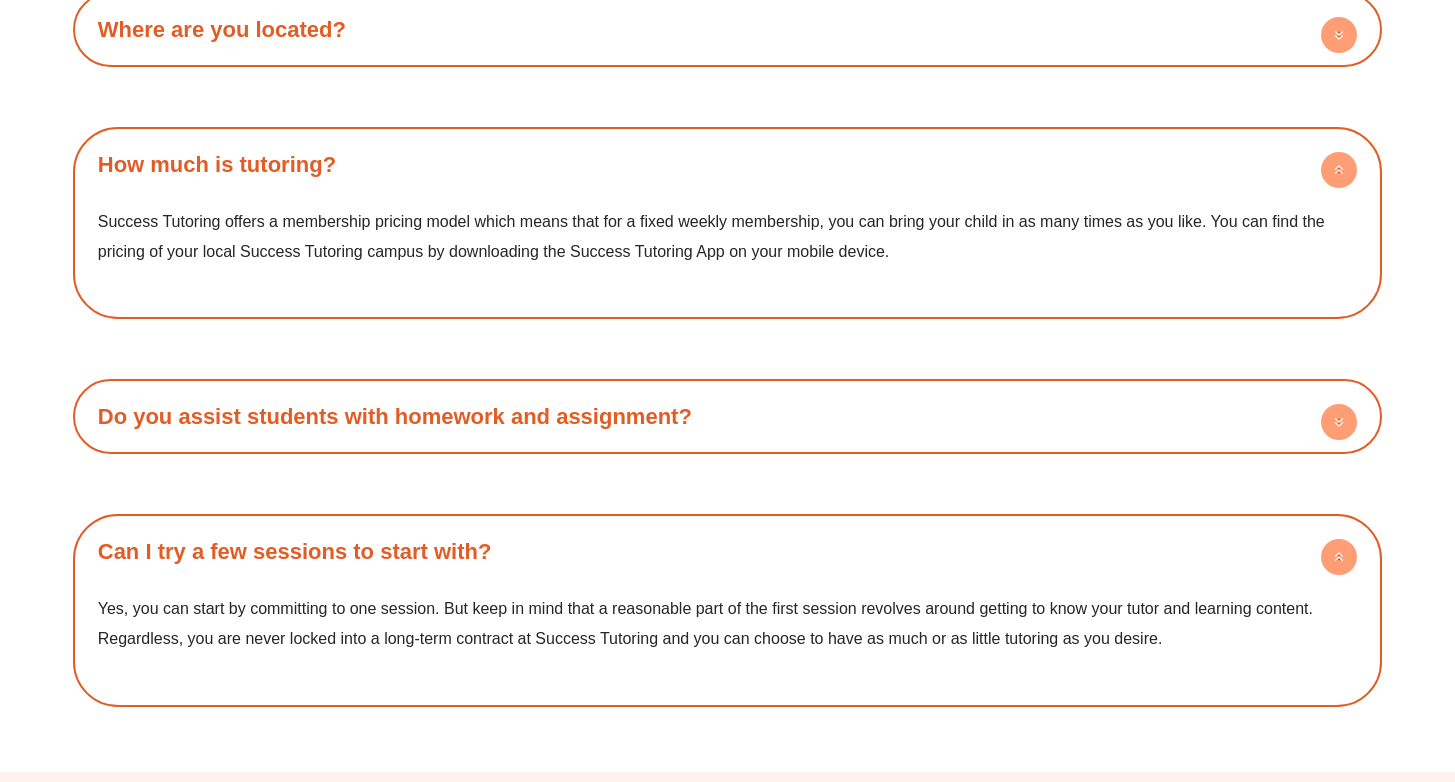 click on "Do you assist students with homework and assignment?" at bounding box center (728, 416) 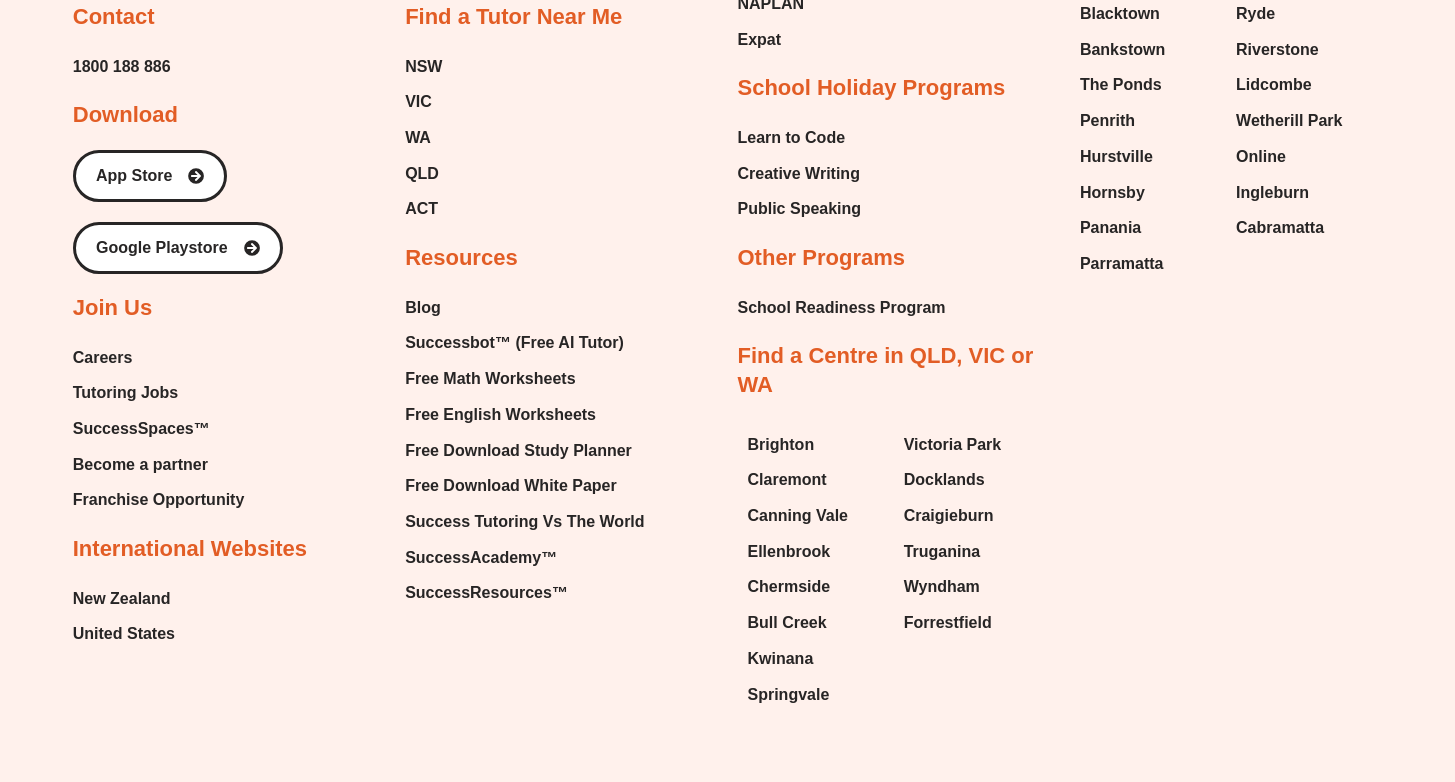 scroll, scrollTop: 7794, scrollLeft: 0, axis: vertical 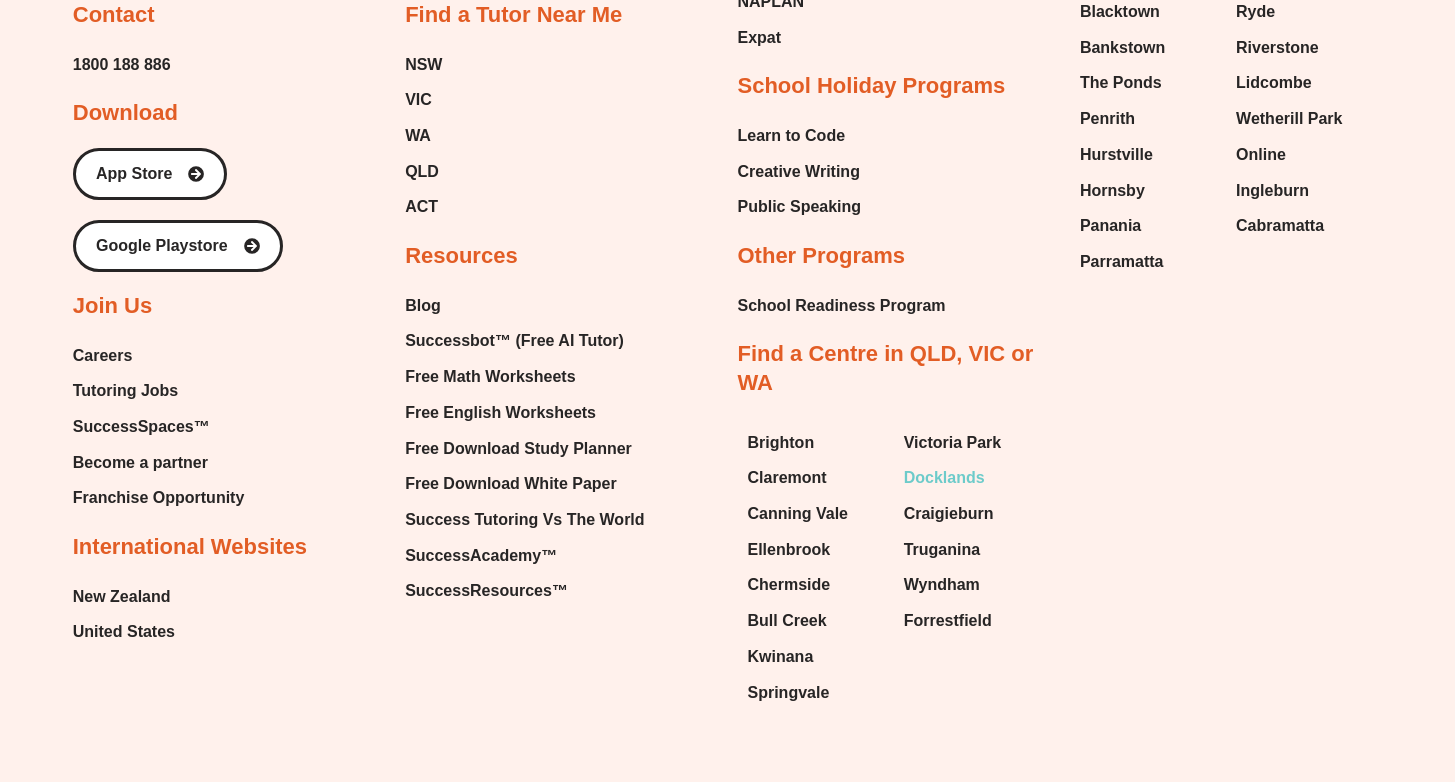 click on "Docklands" at bounding box center (944, 478) 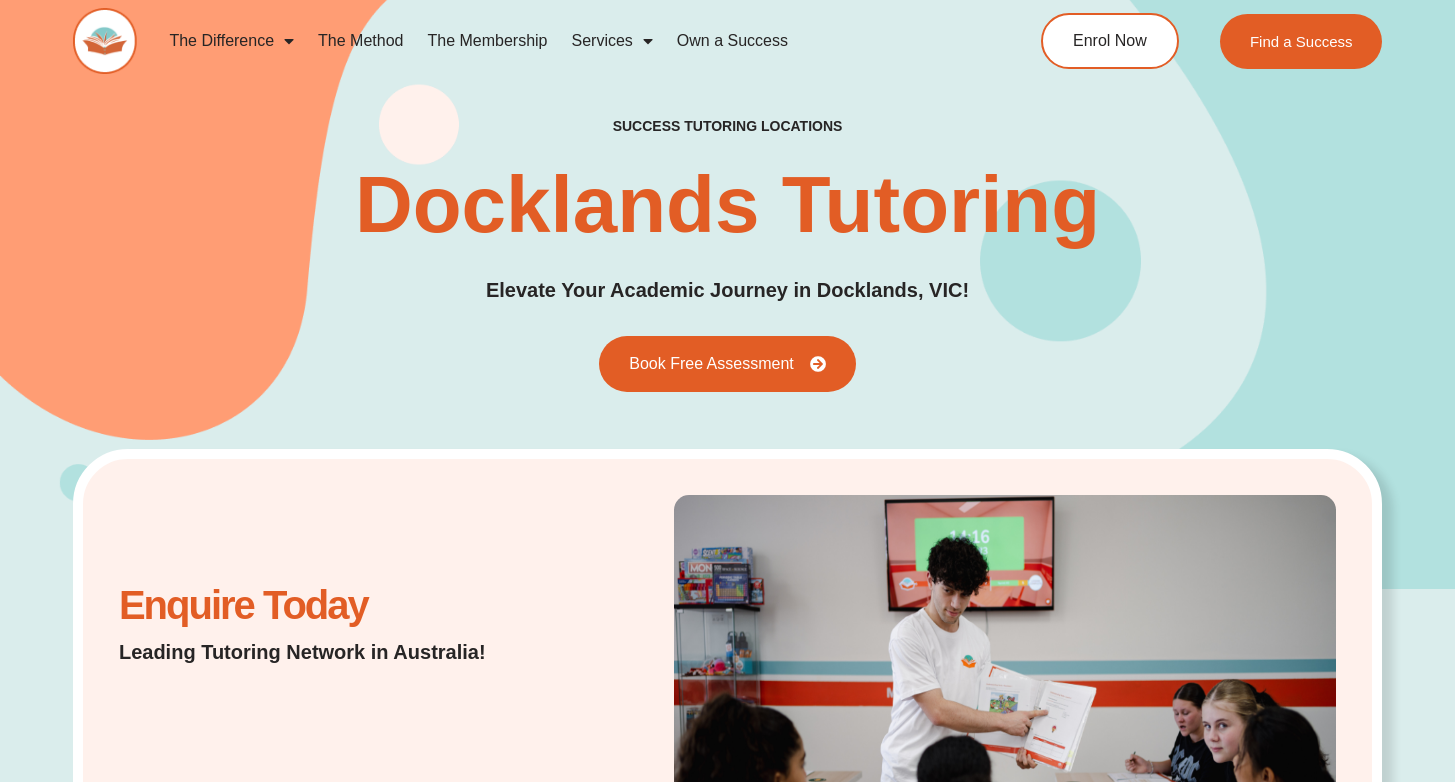 scroll, scrollTop: 0, scrollLeft: 0, axis: both 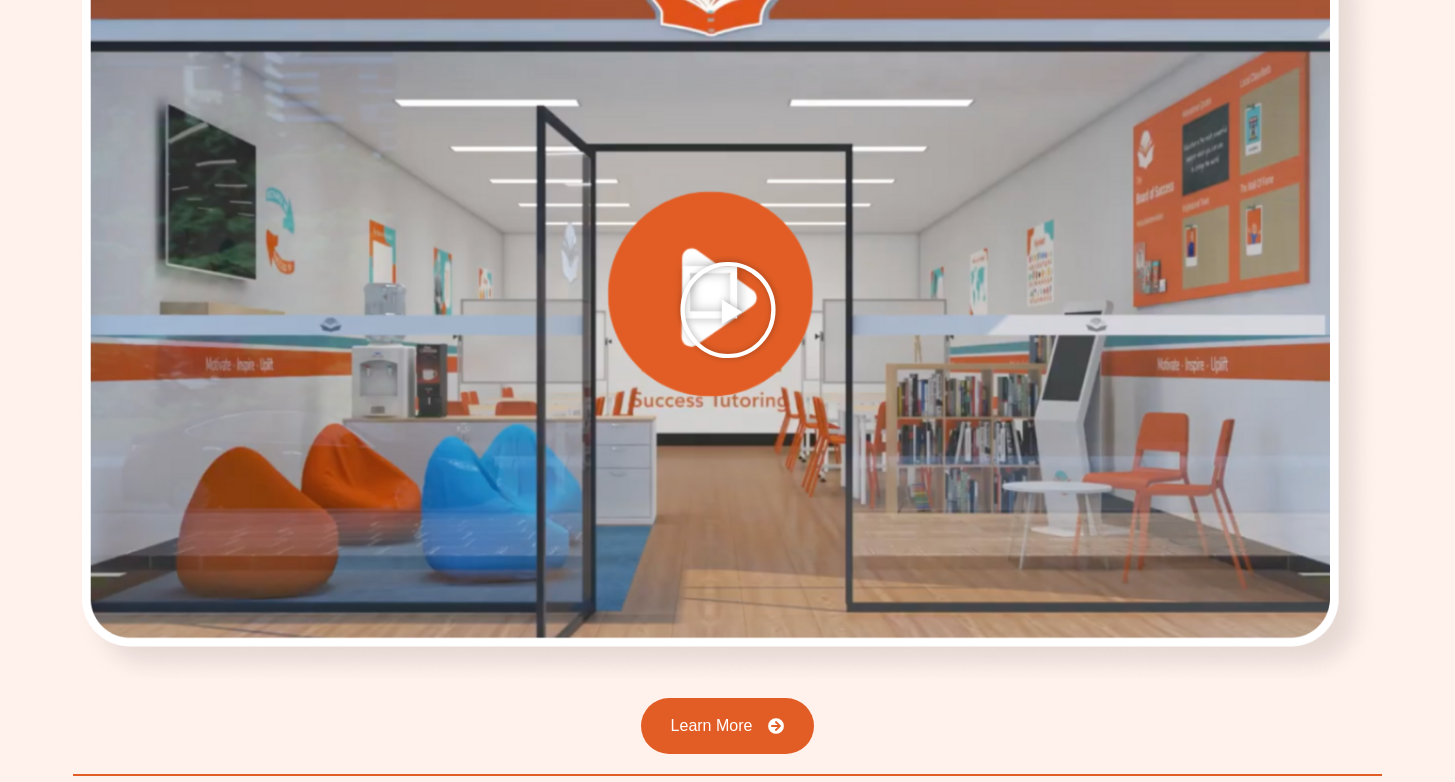 click at bounding box center (728, 310) 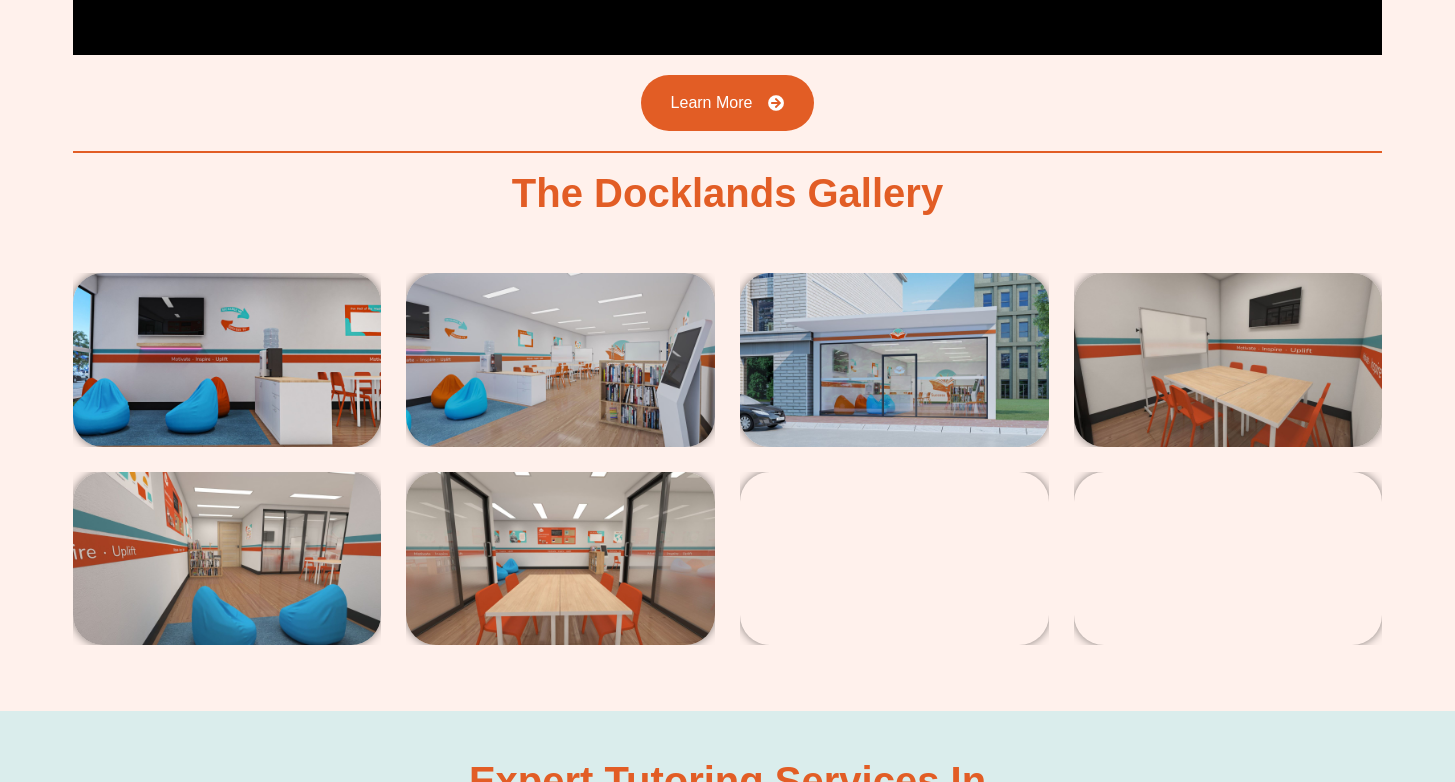 scroll, scrollTop: 3394, scrollLeft: 0, axis: vertical 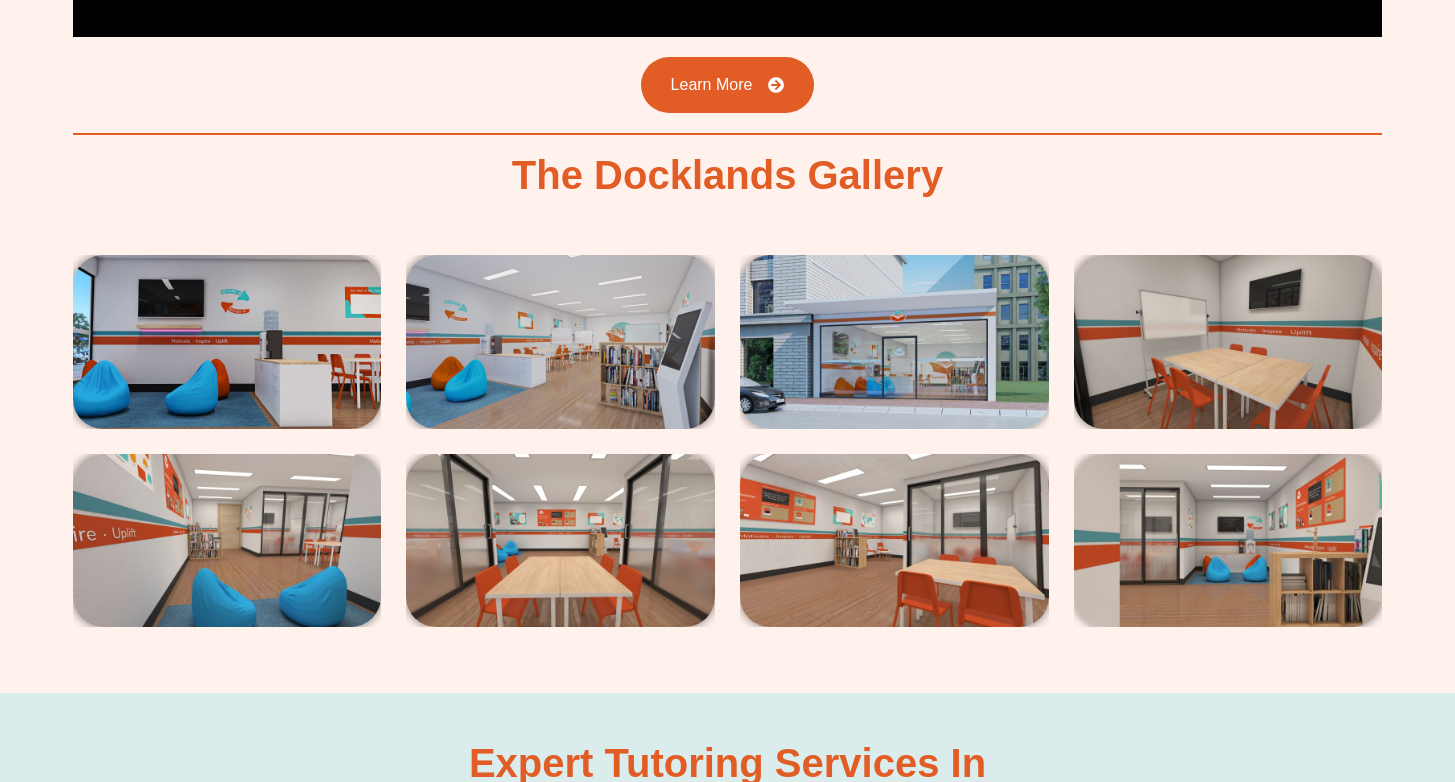 click at bounding box center [227, 342] 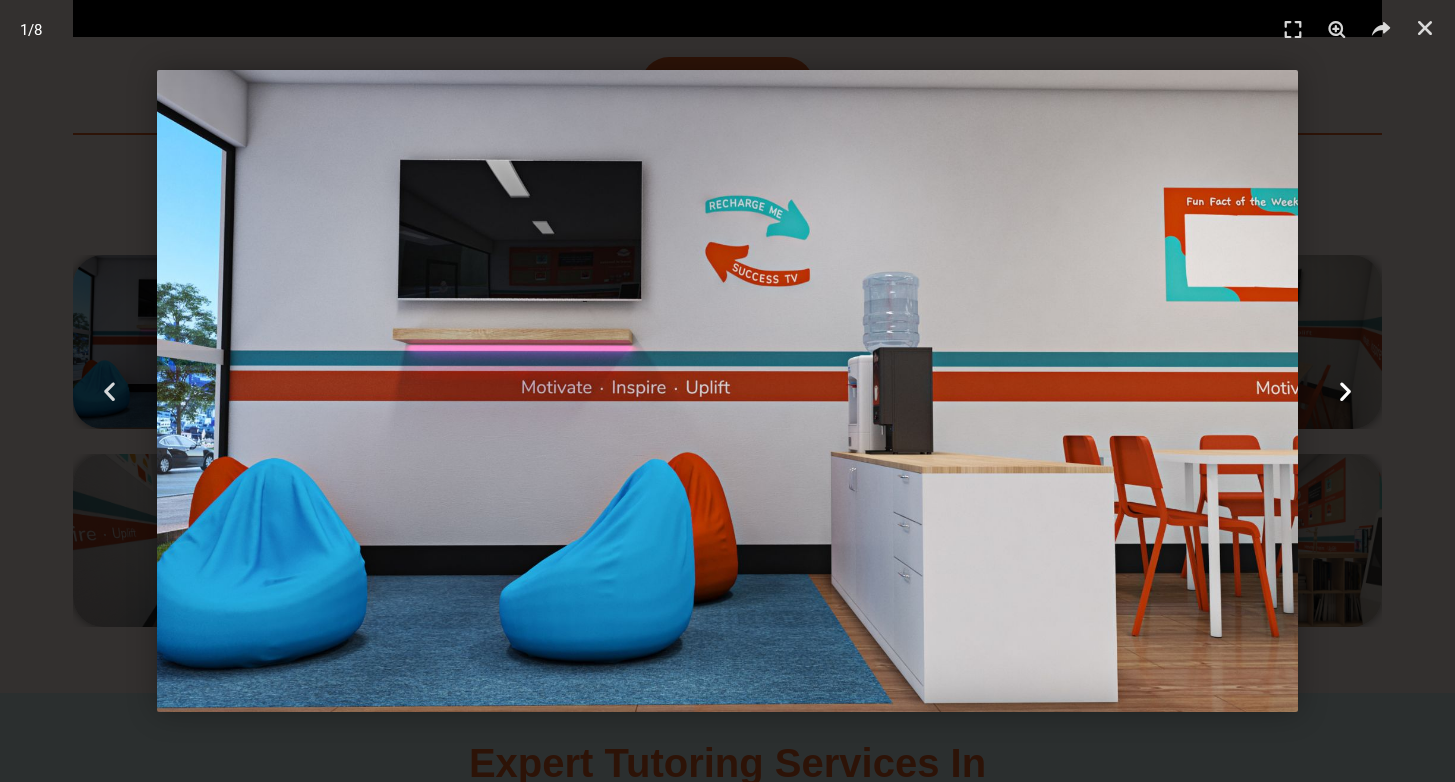 click at bounding box center (1345, 391) 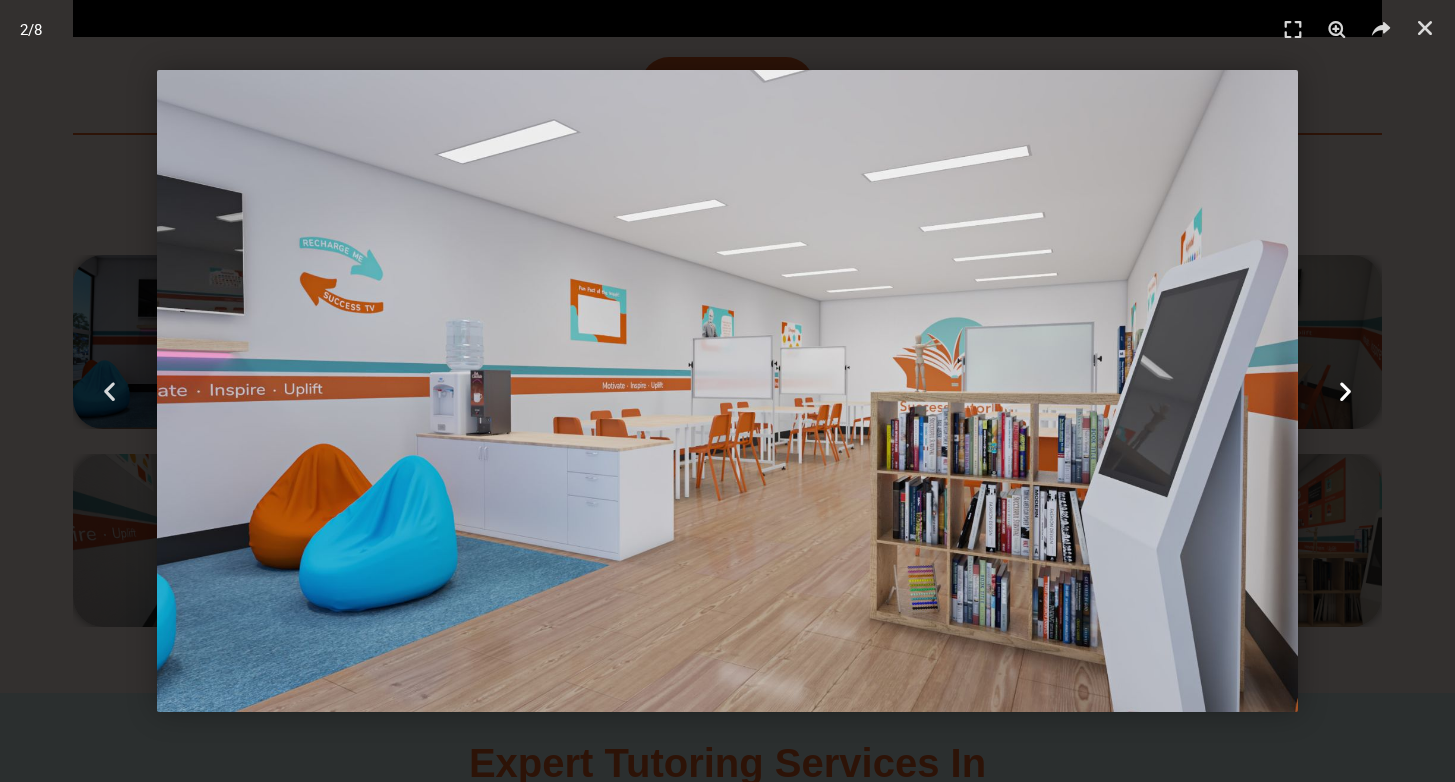 click at bounding box center [1345, 391] 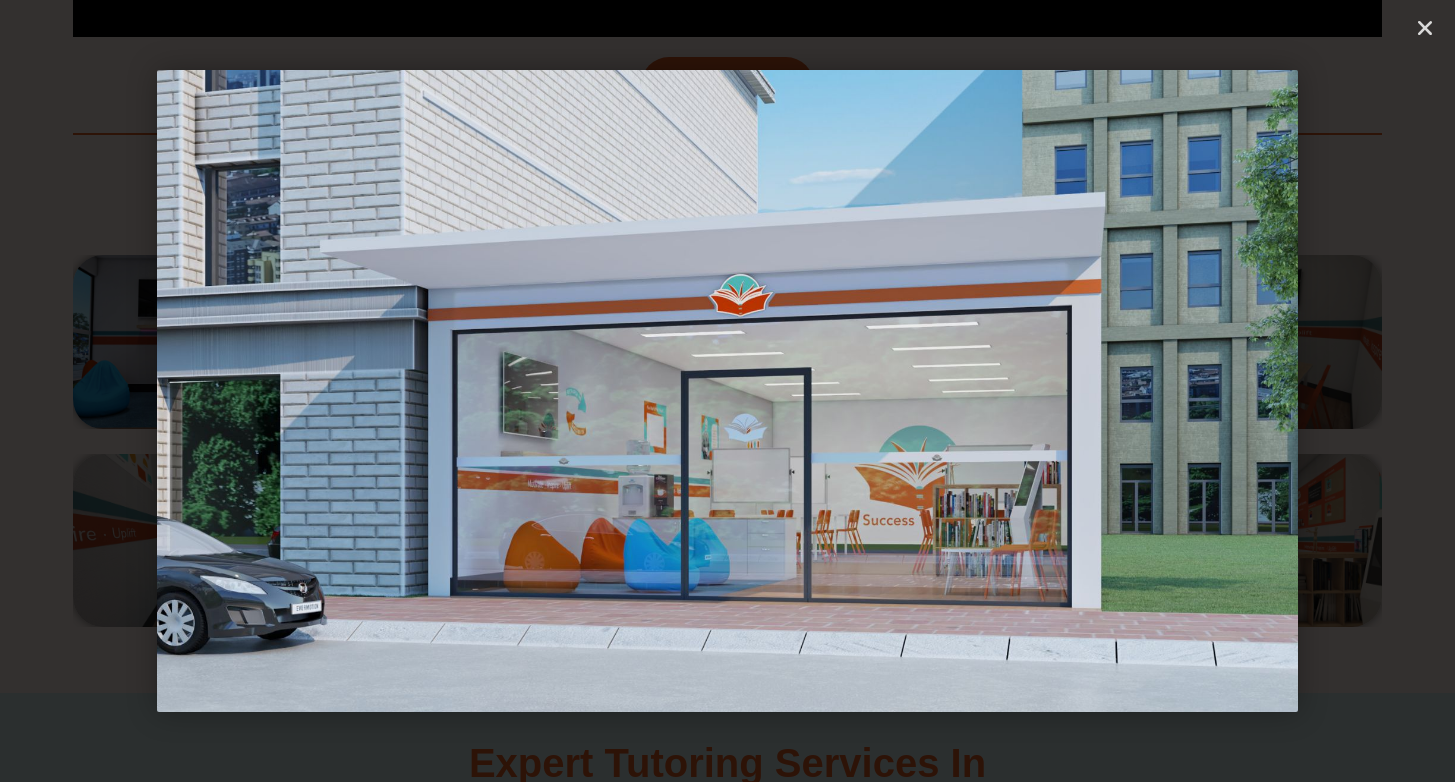 click at bounding box center [1345, 391] 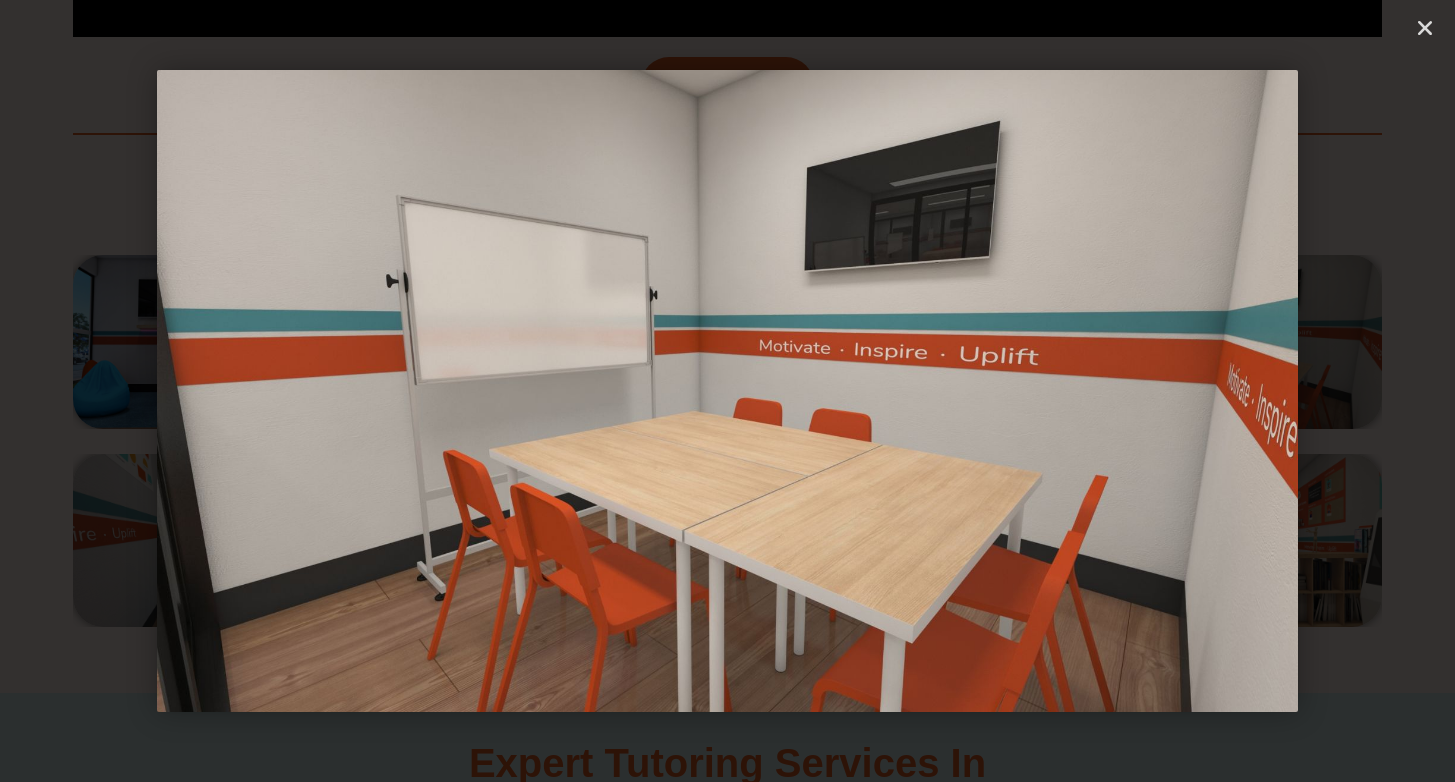 click at bounding box center [1345, 391] 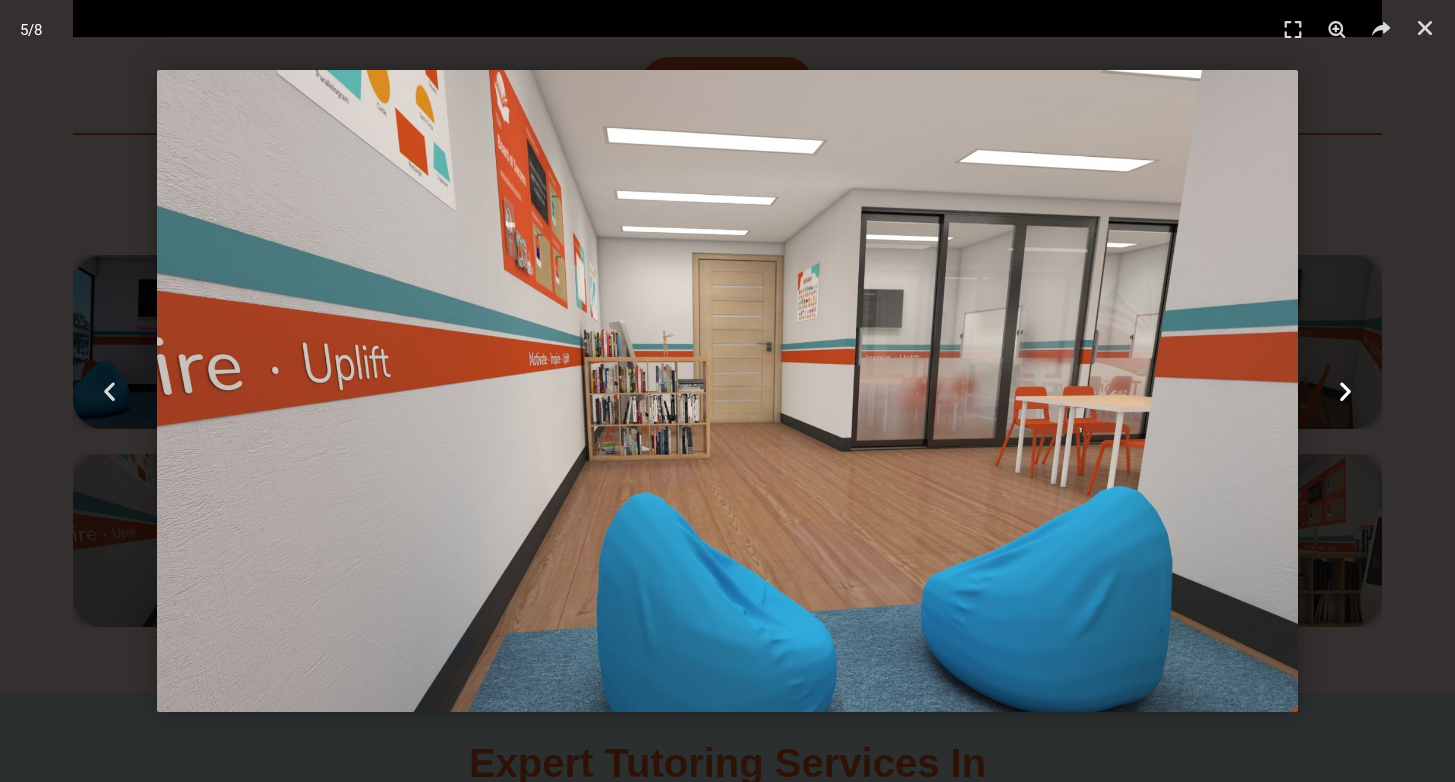 click at bounding box center [1345, 391] 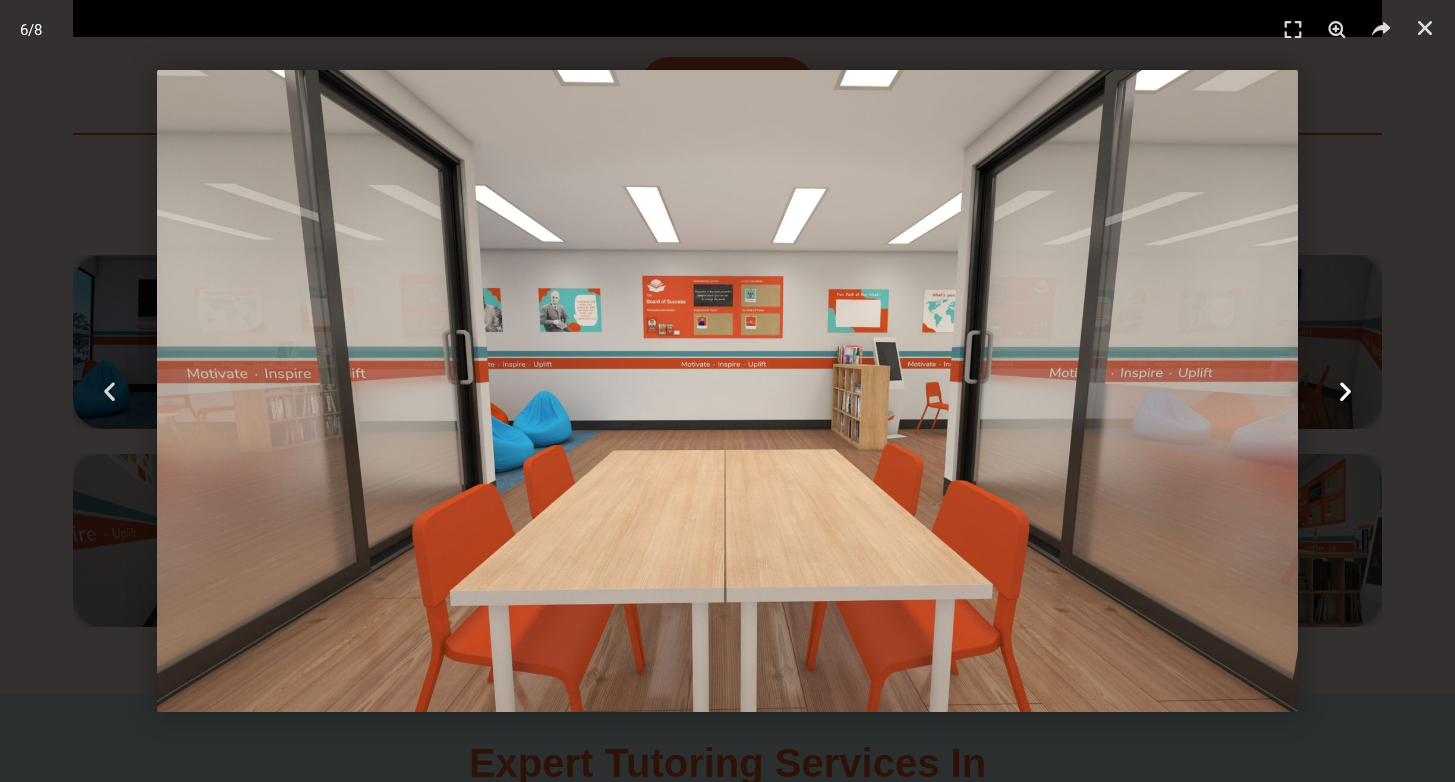 click at bounding box center [1345, 391] 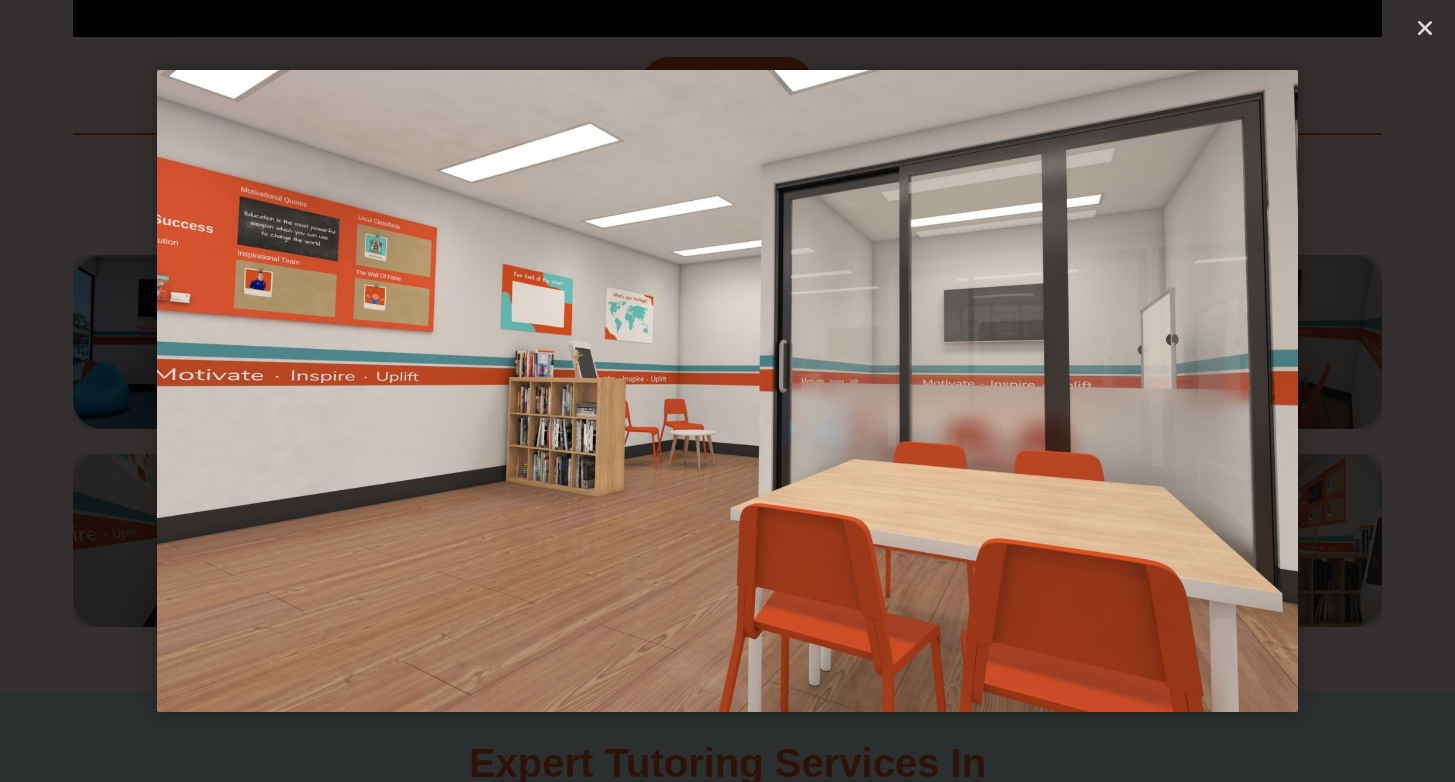 click at bounding box center [1345, 391] 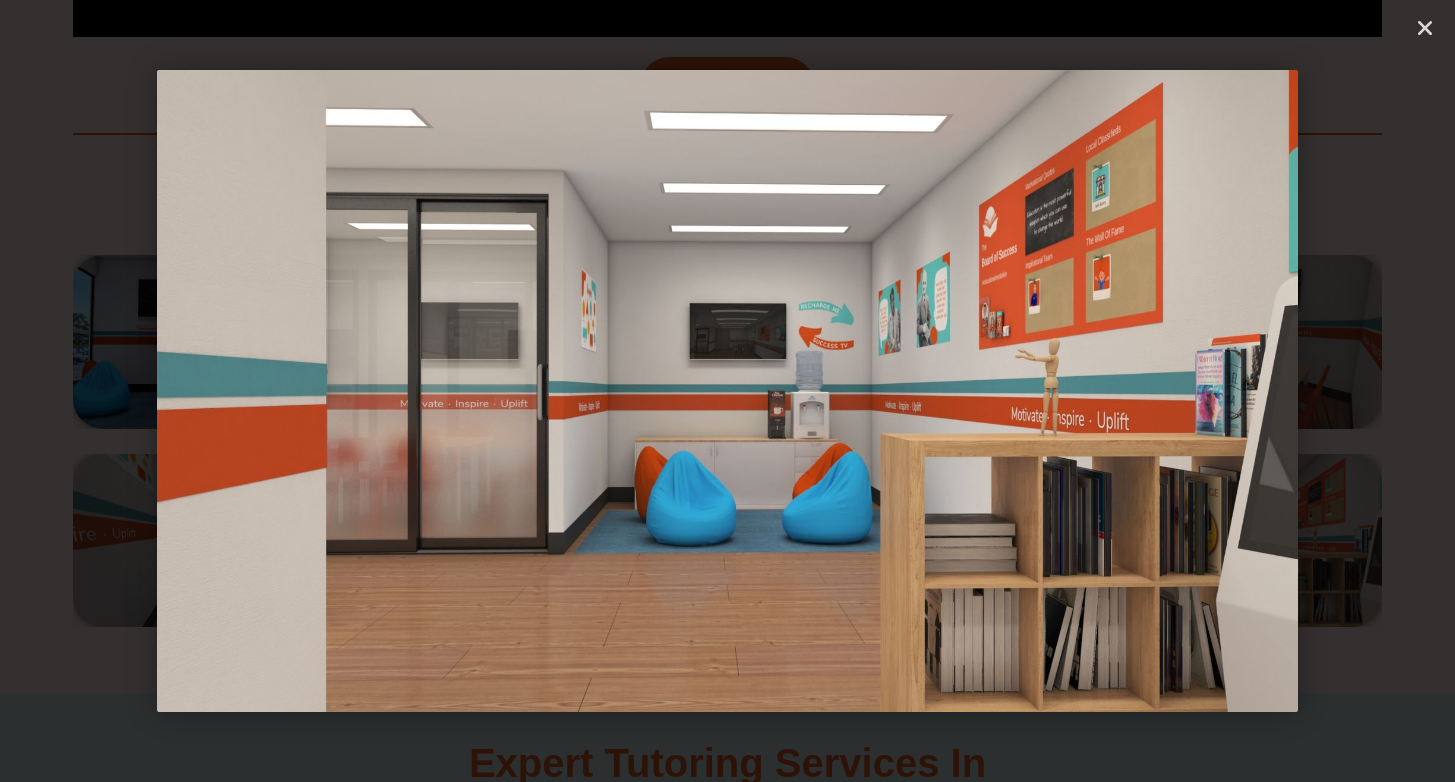 click at bounding box center (1345, 391) 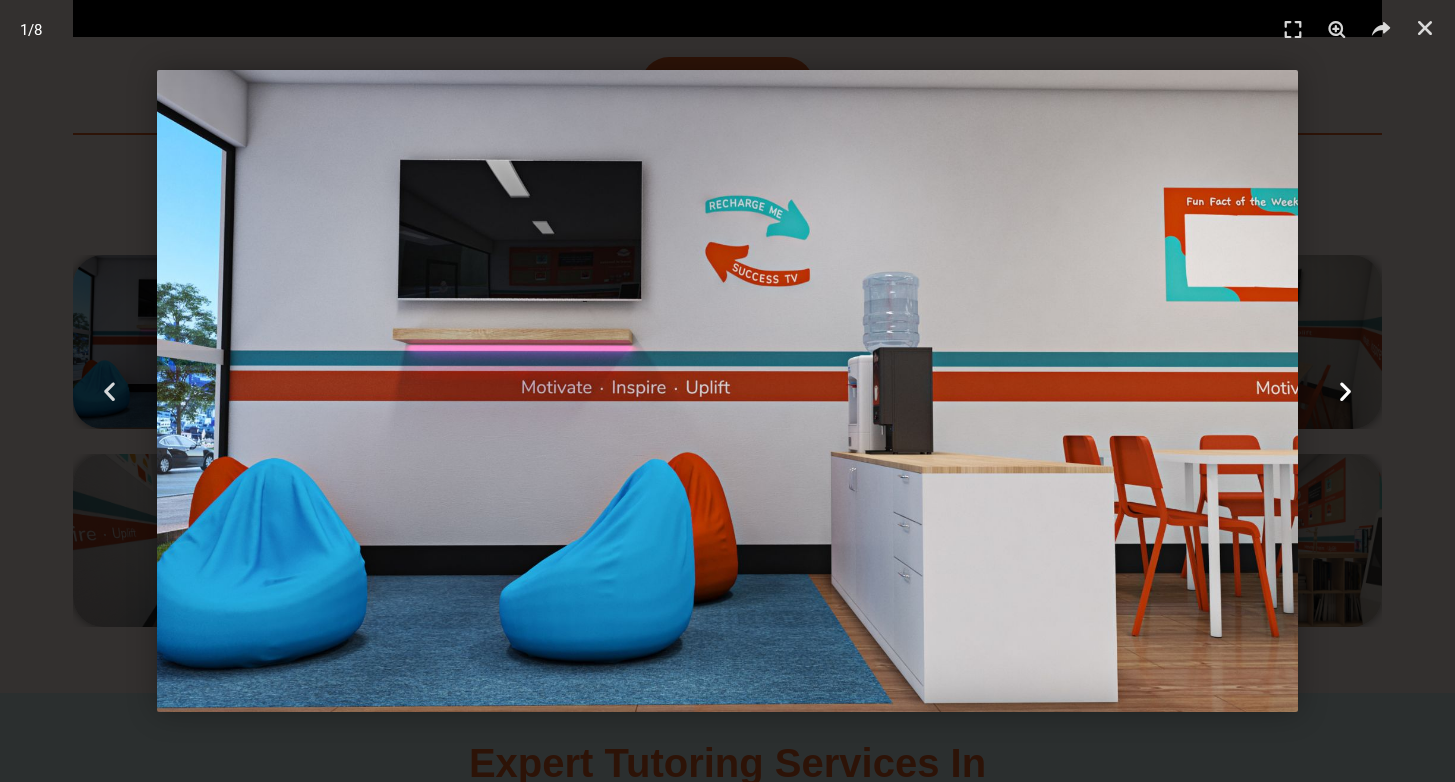 click at bounding box center (1345, 391) 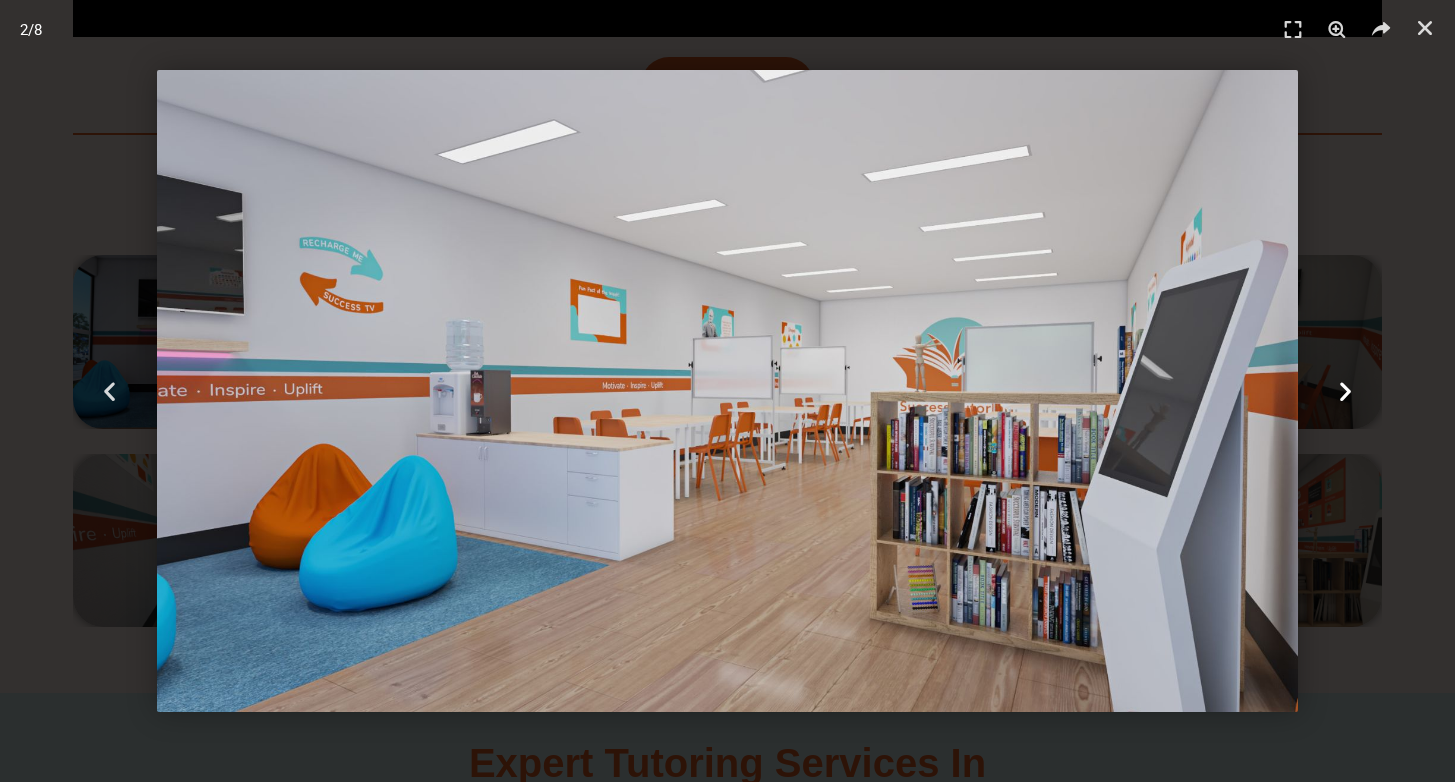 click at bounding box center (1345, 391) 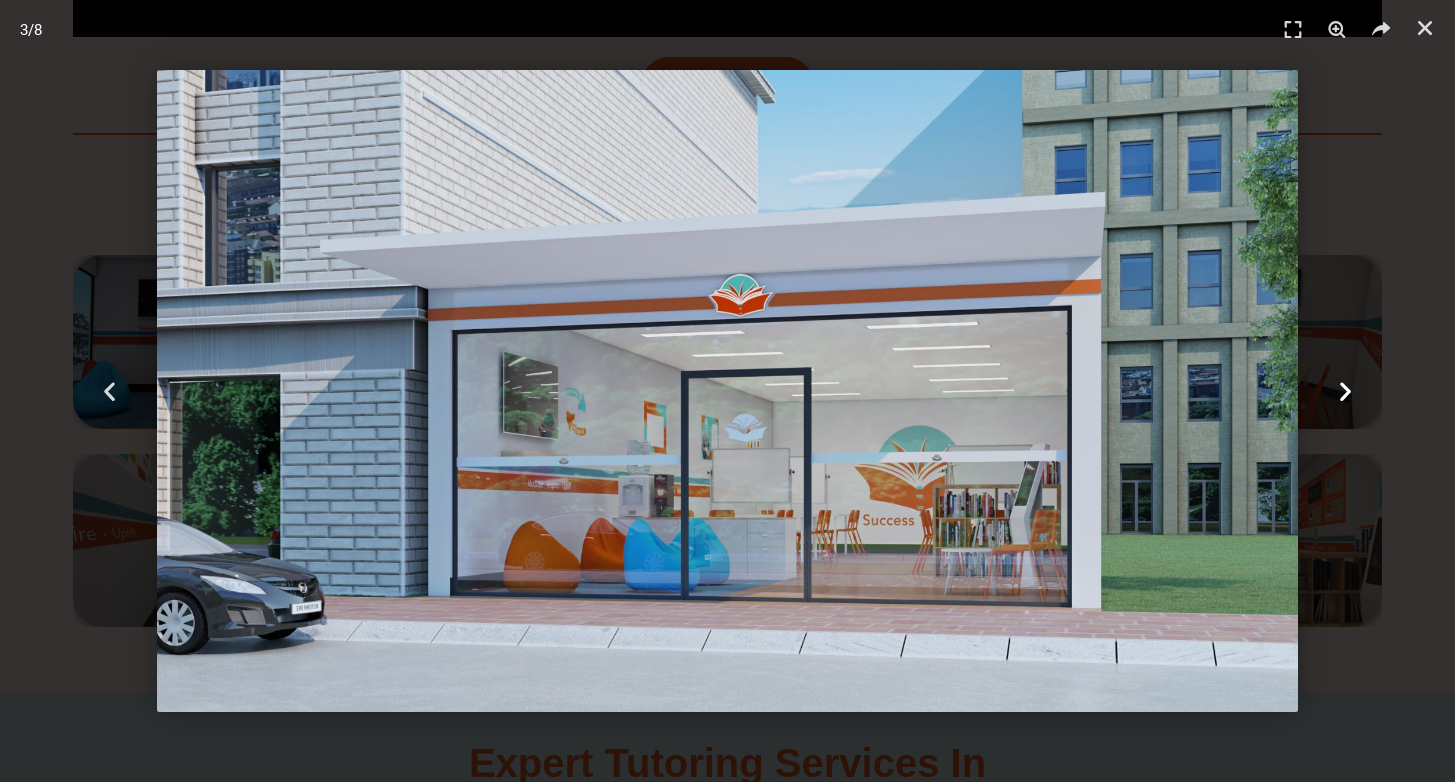 click at bounding box center (1345, 391) 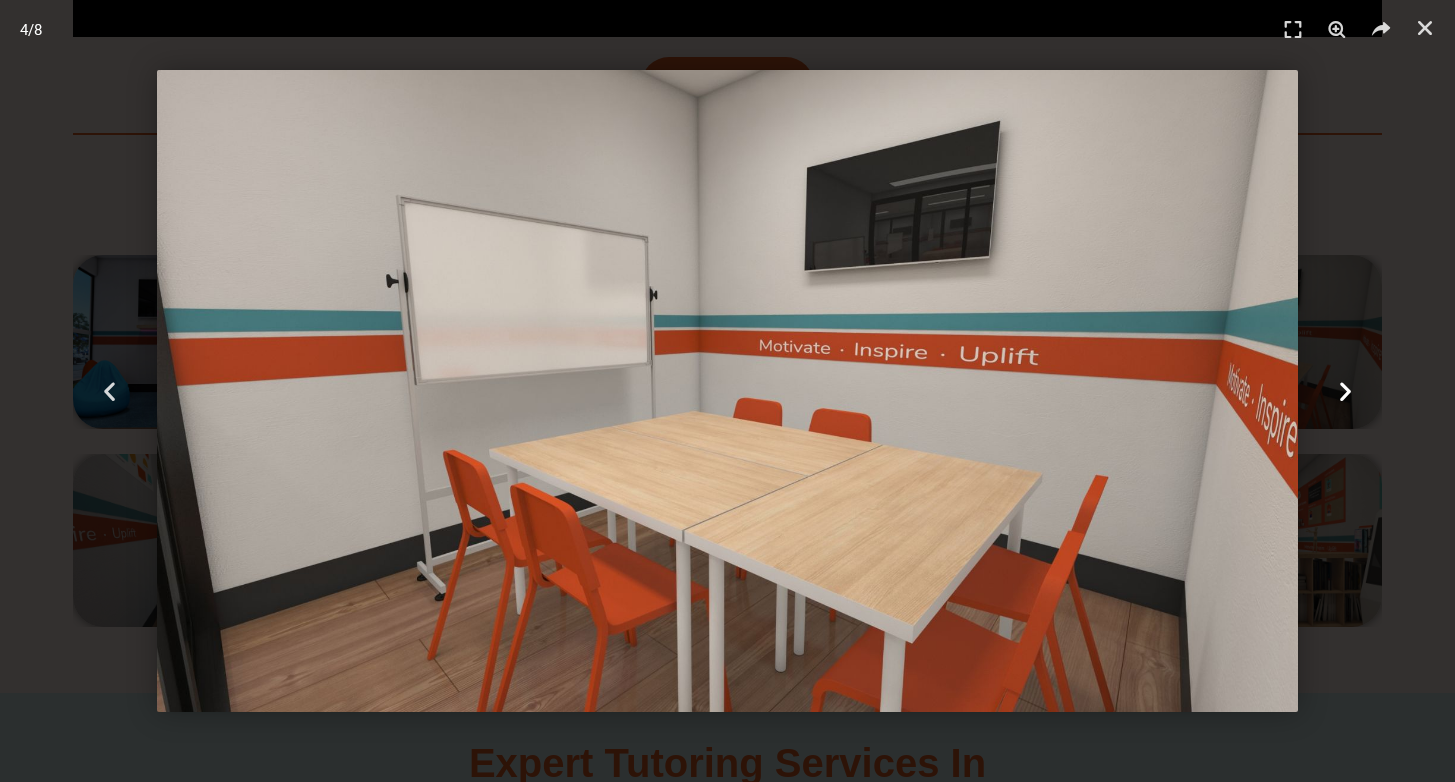 click at bounding box center (1345, 391) 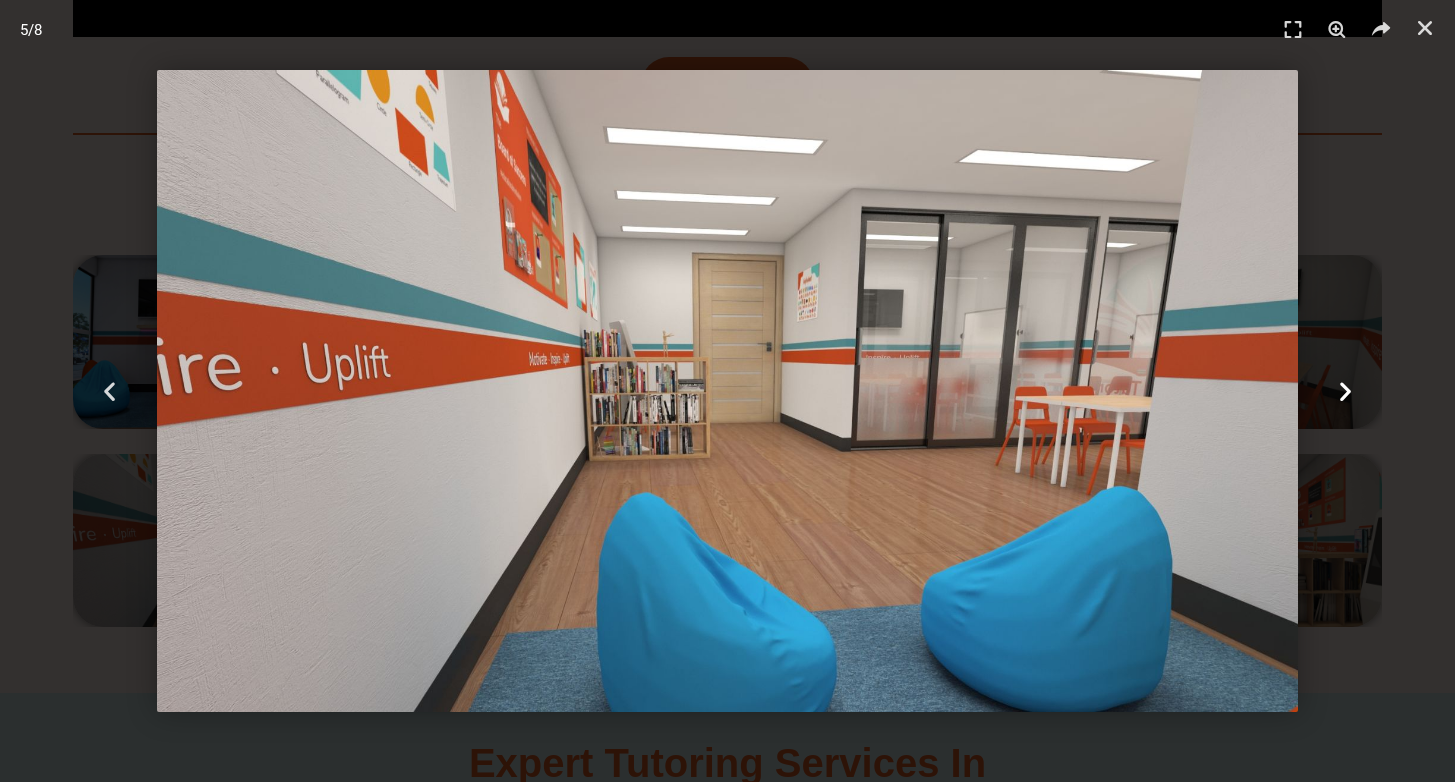click at bounding box center (1345, 391) 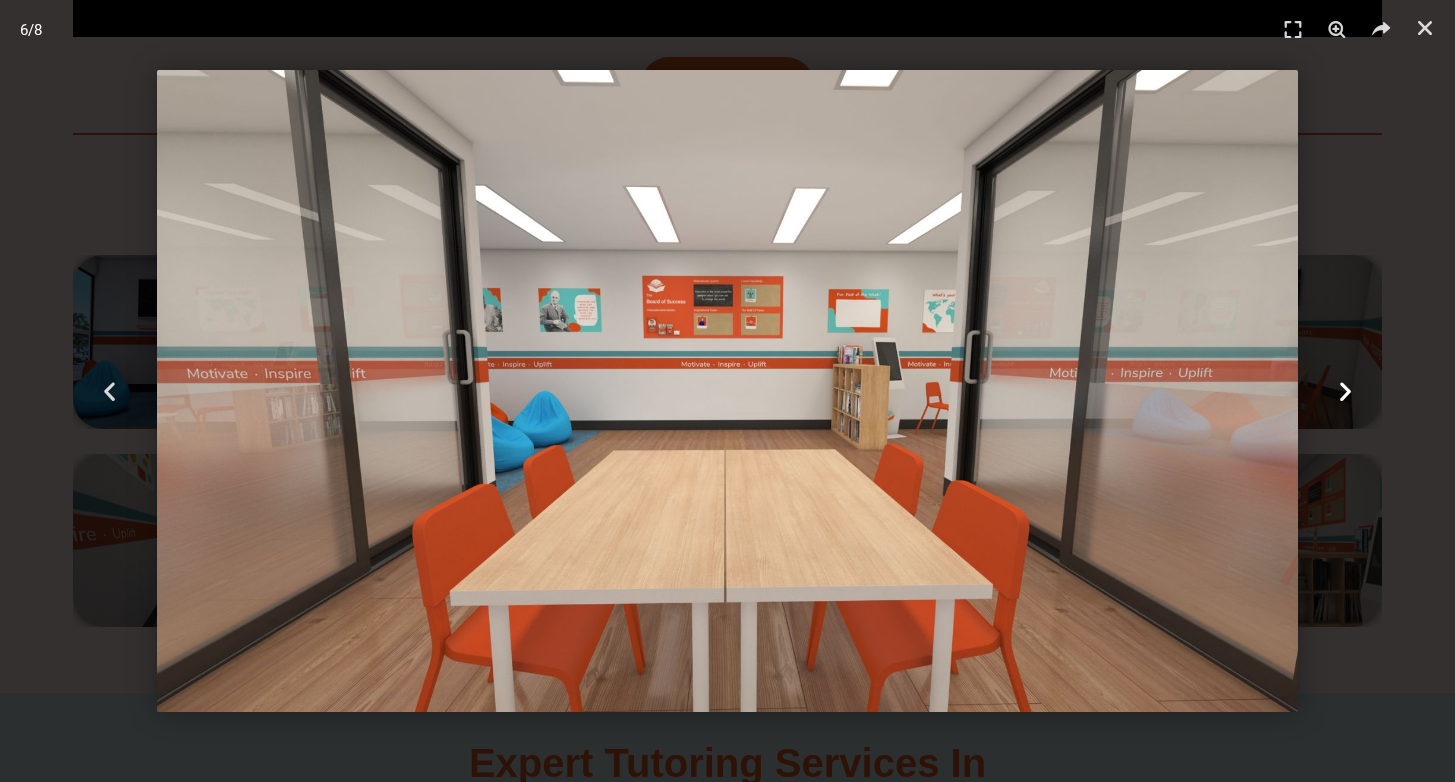 click at bounding box center [1345, 391] 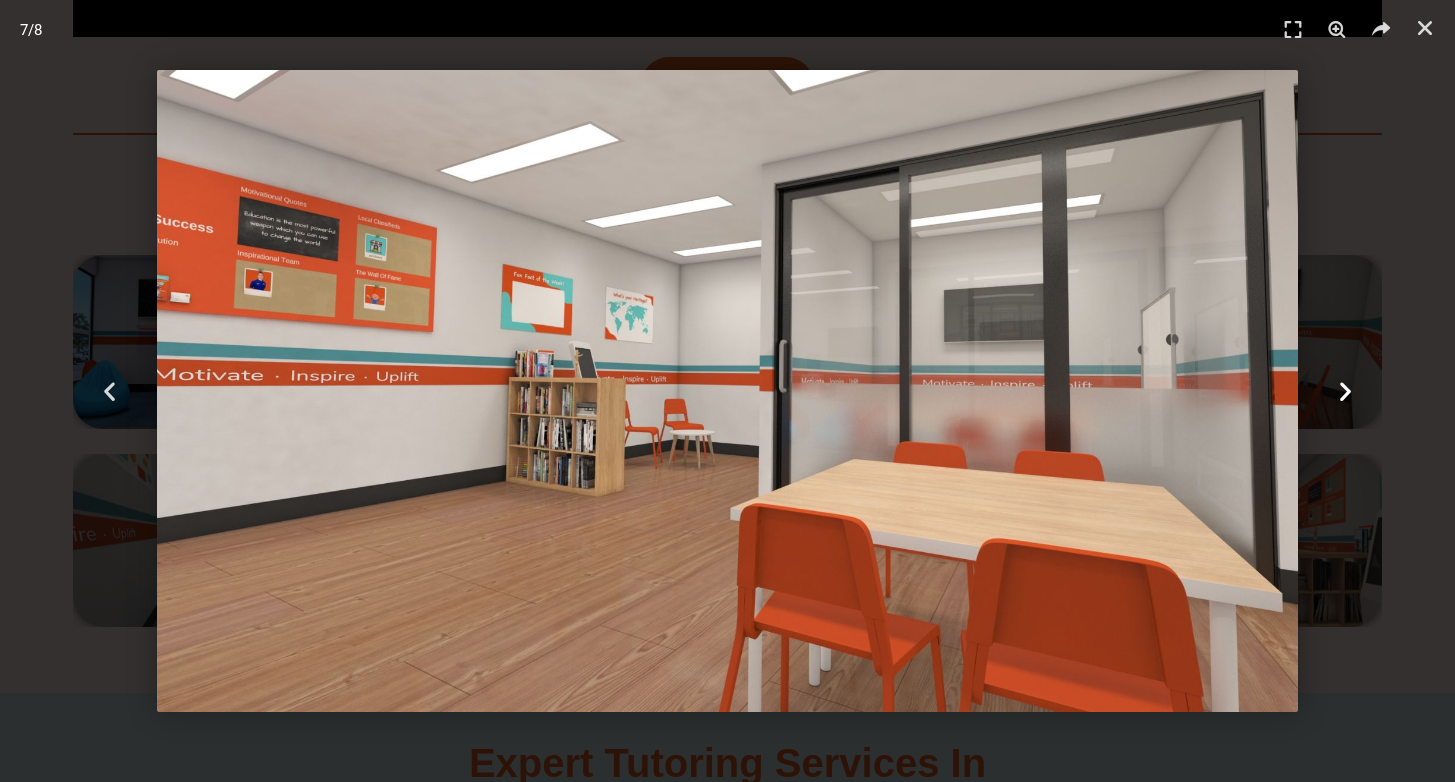 click at bounding box center (1345, 391) 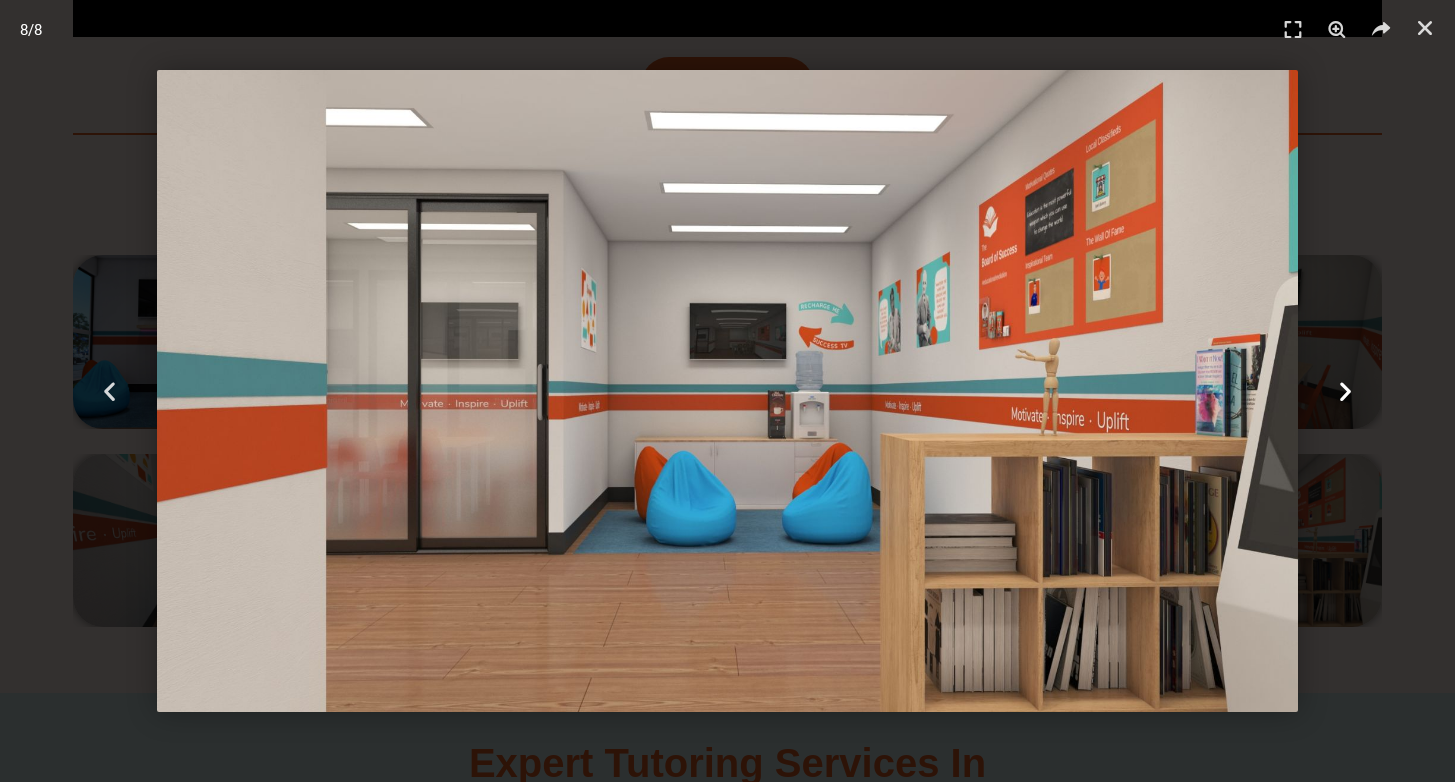 click at bounding box center [1345, 391] 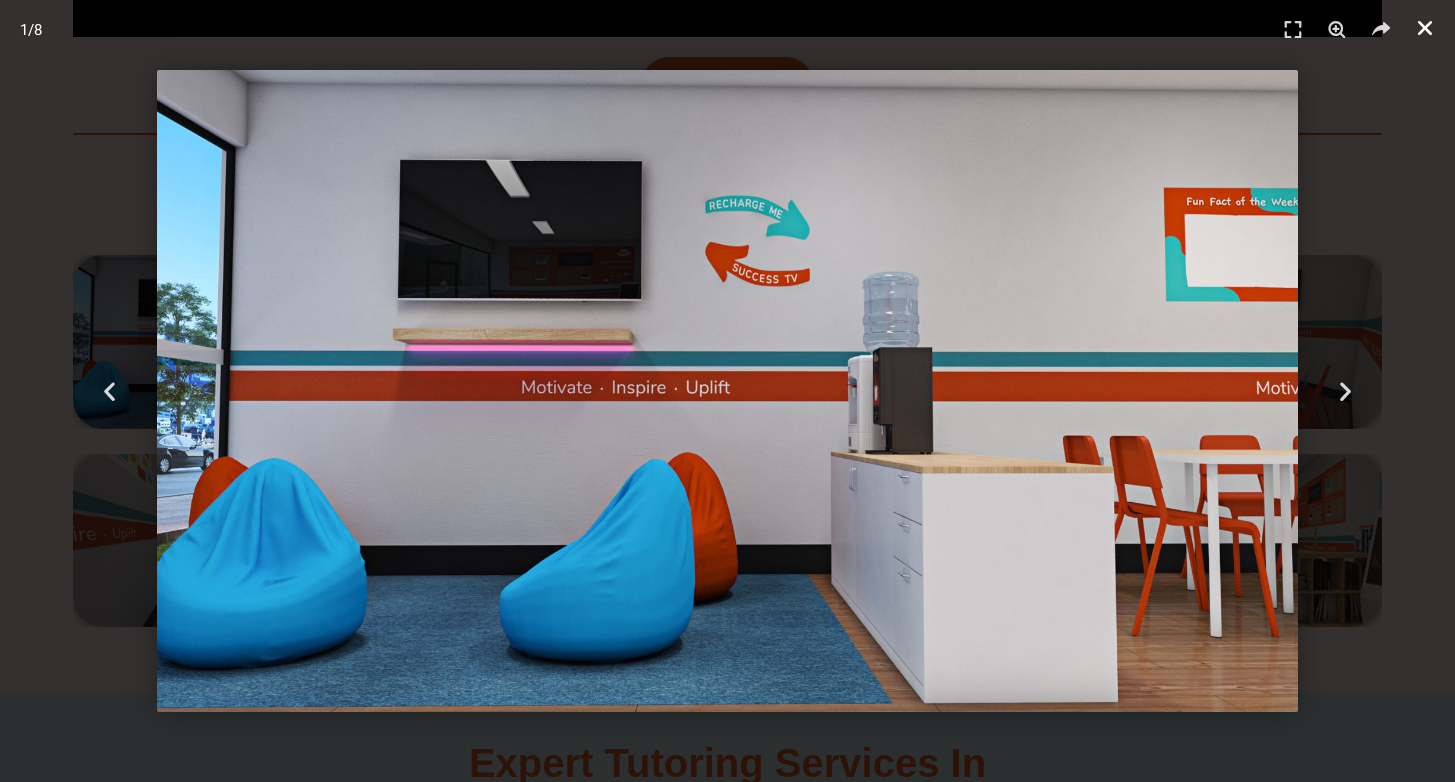 click at bounding box center (1425, 28) 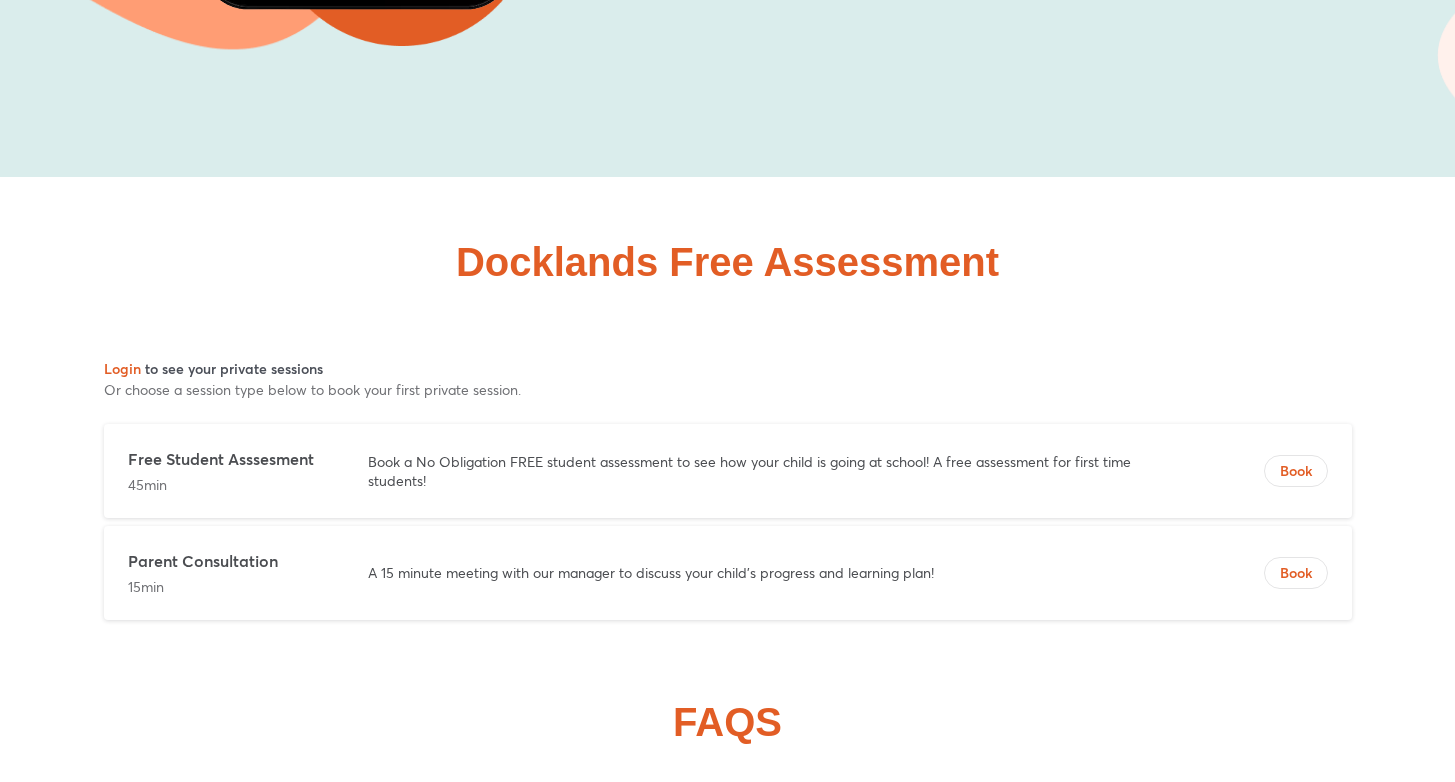scroll, scrollTop: 7885, scrollLeft: 0, axis: vertical 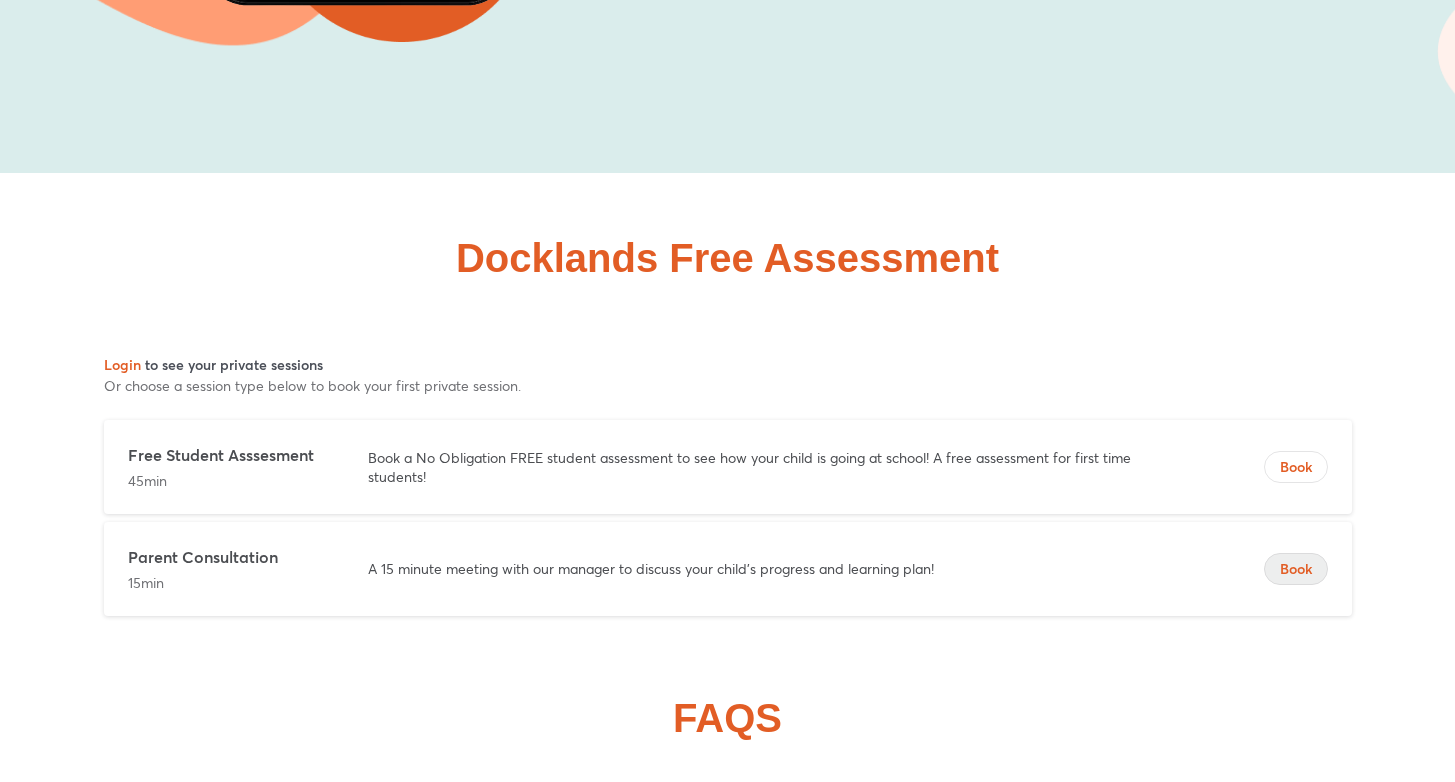 click on "Book" at bounding box center [1296, 569] 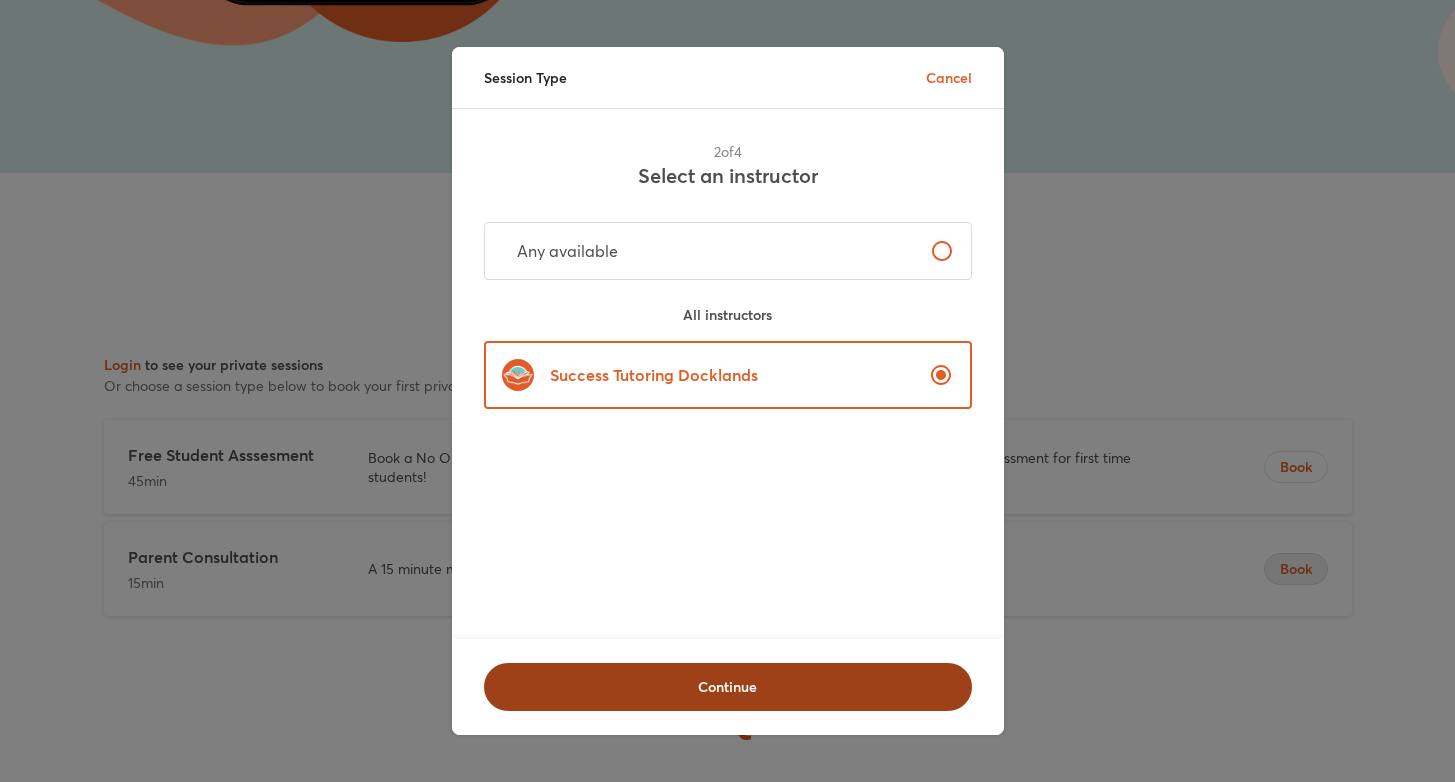 click on "Continue" at bounding box center (728, 687) 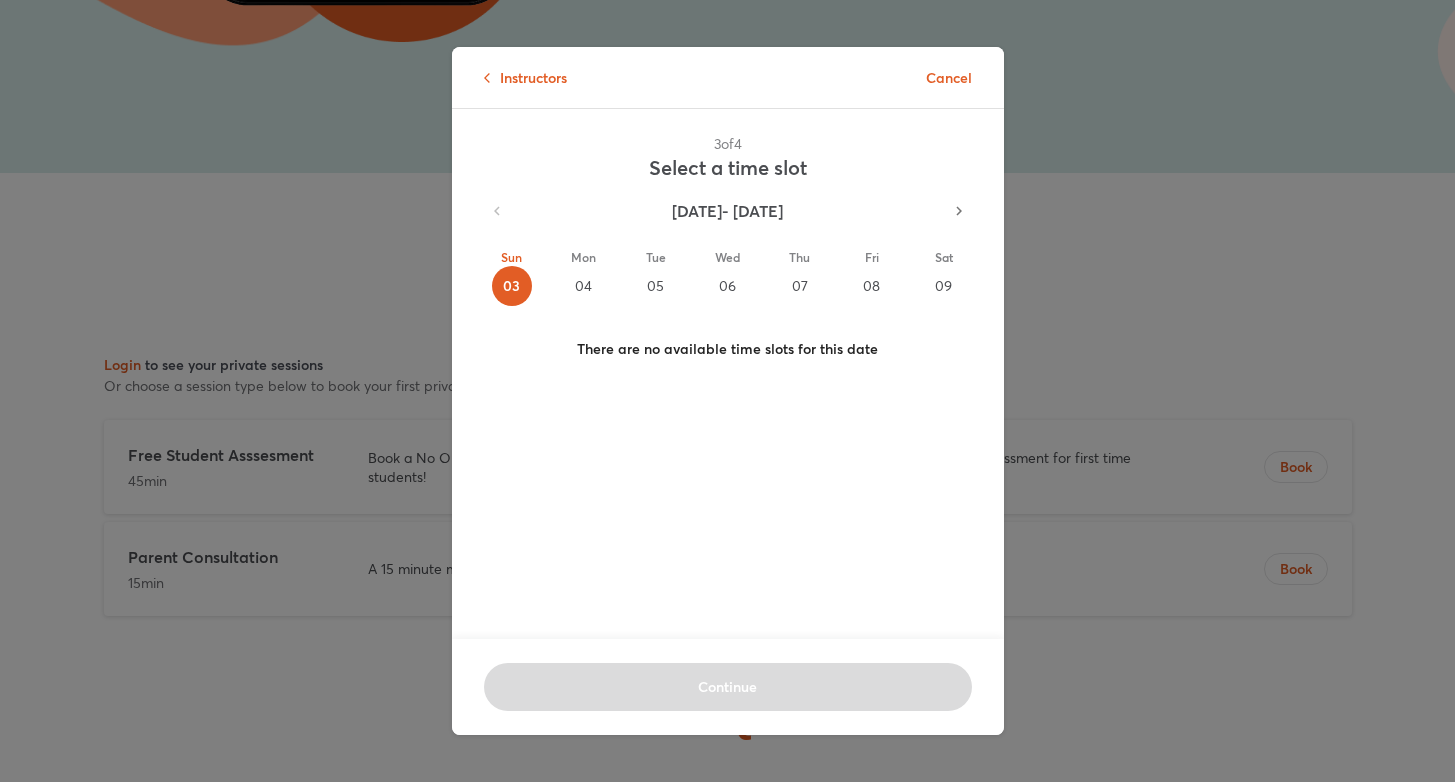 click on "04" at bounding box center [584, 286] 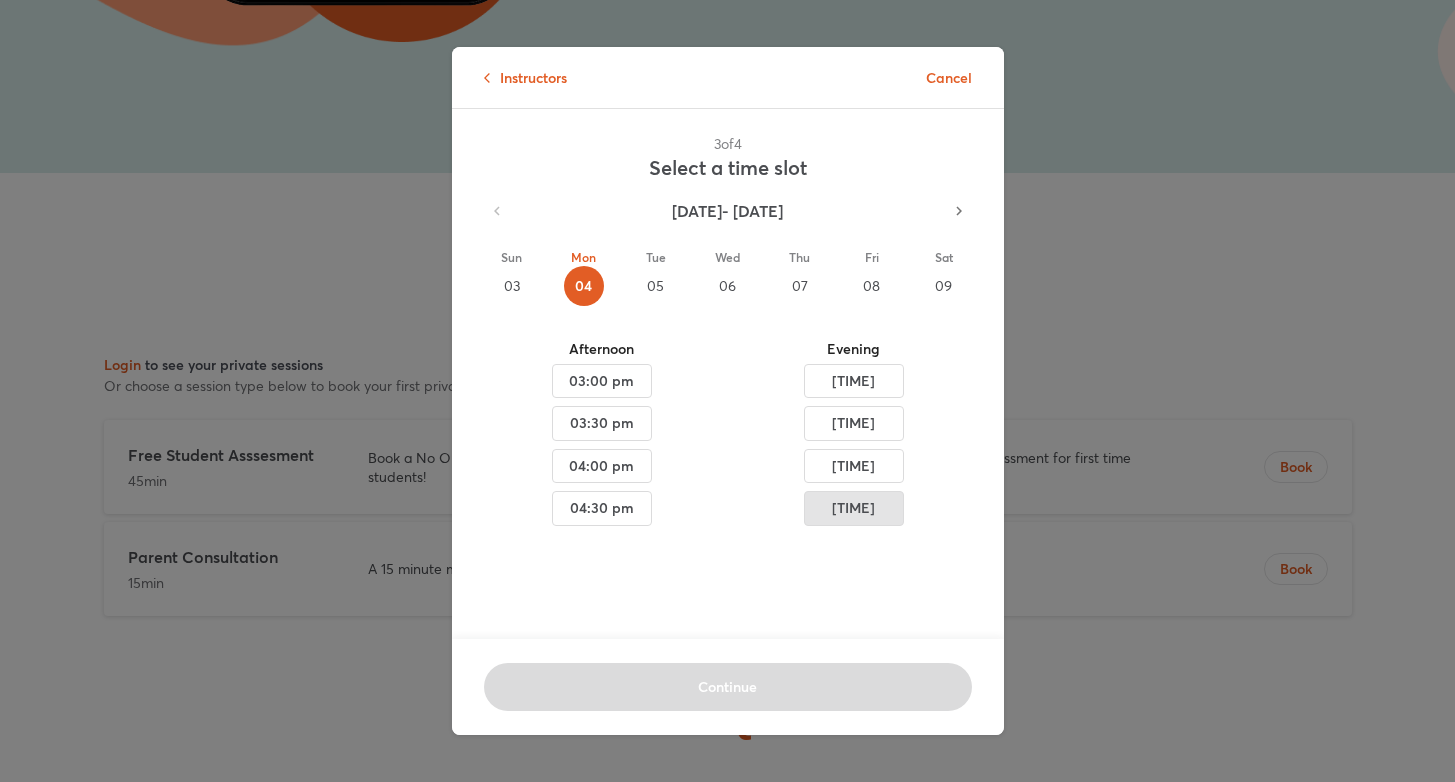 click on "06:30 pm" at bounding box center [602, 381] 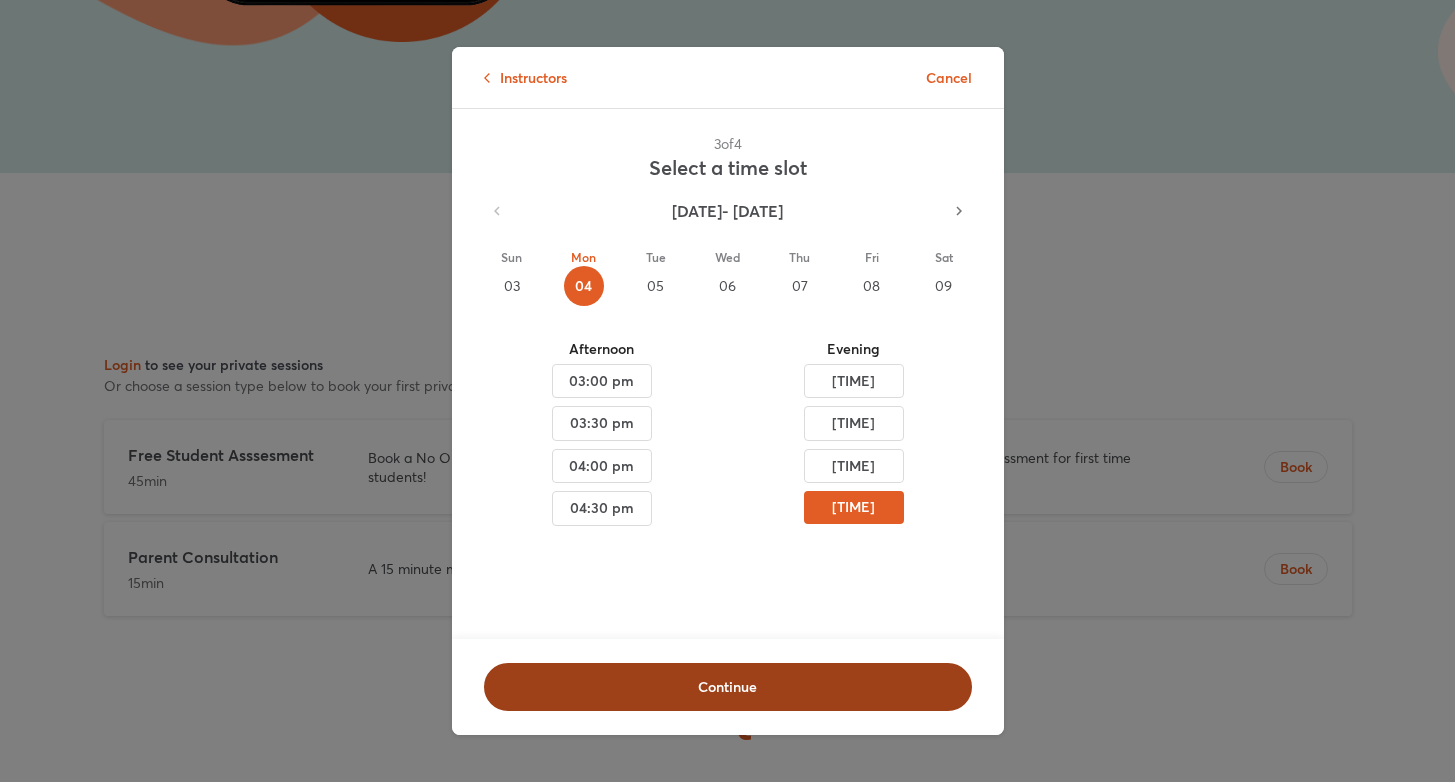 click on "Continue" at bounding box center (728, 687) 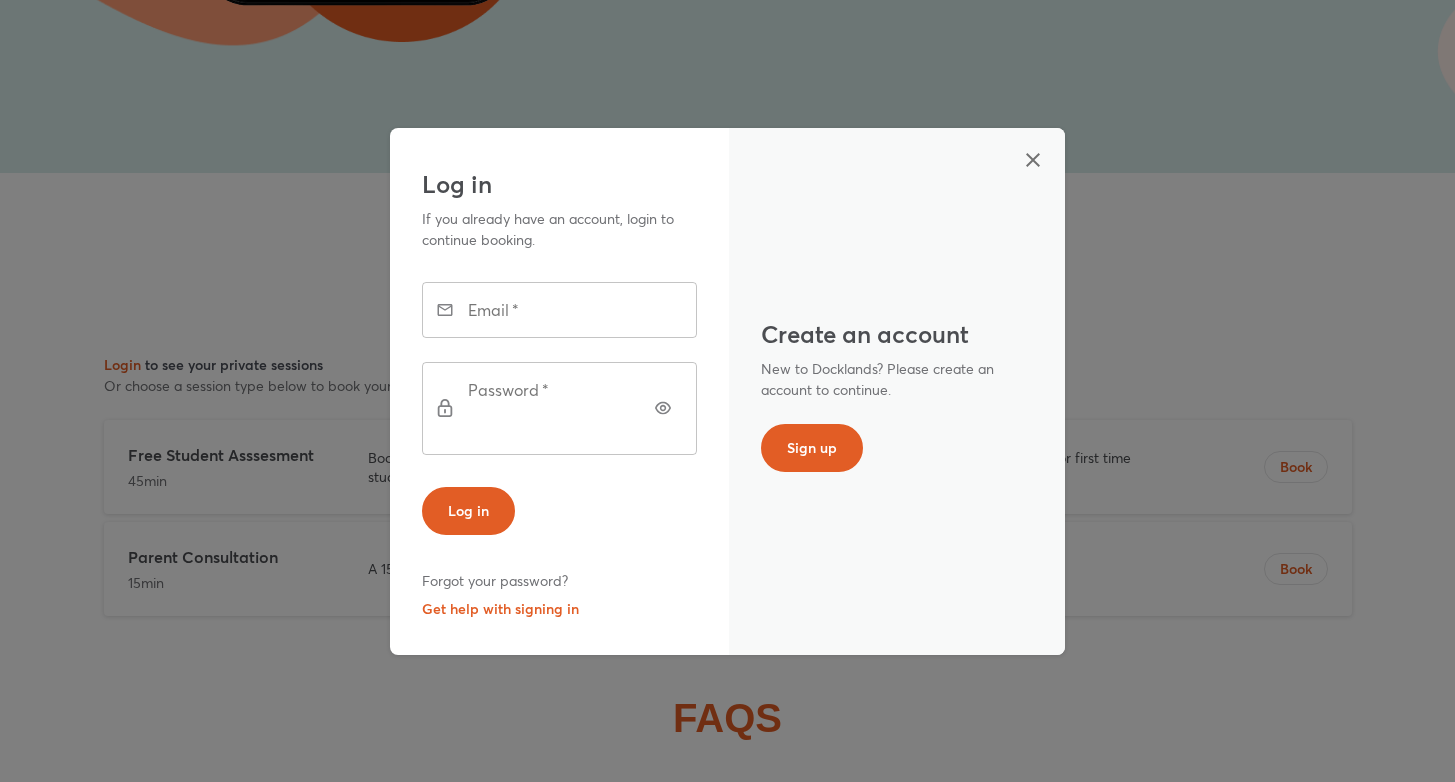 click 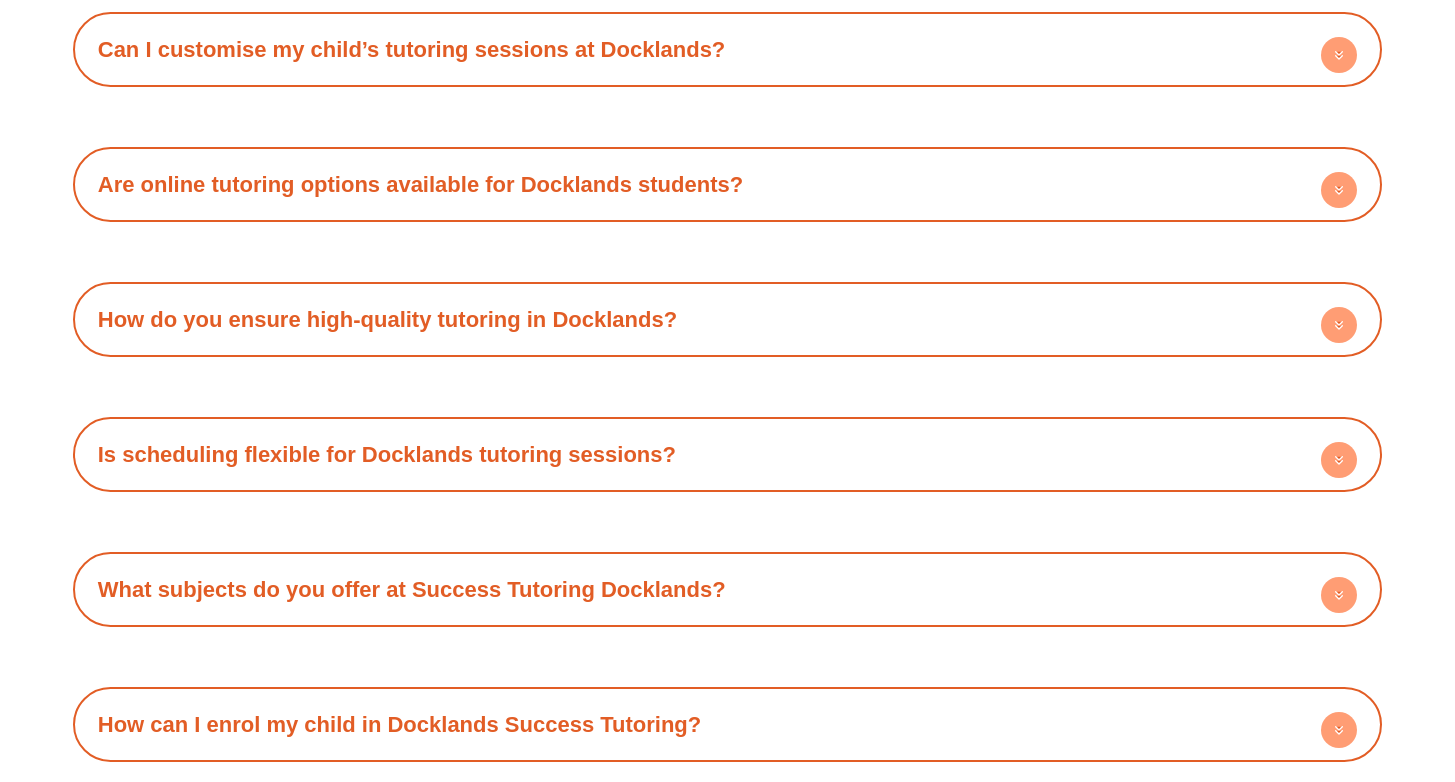 scroll, scrollTop: 8947, scrollLeft: 0, axis: vertical 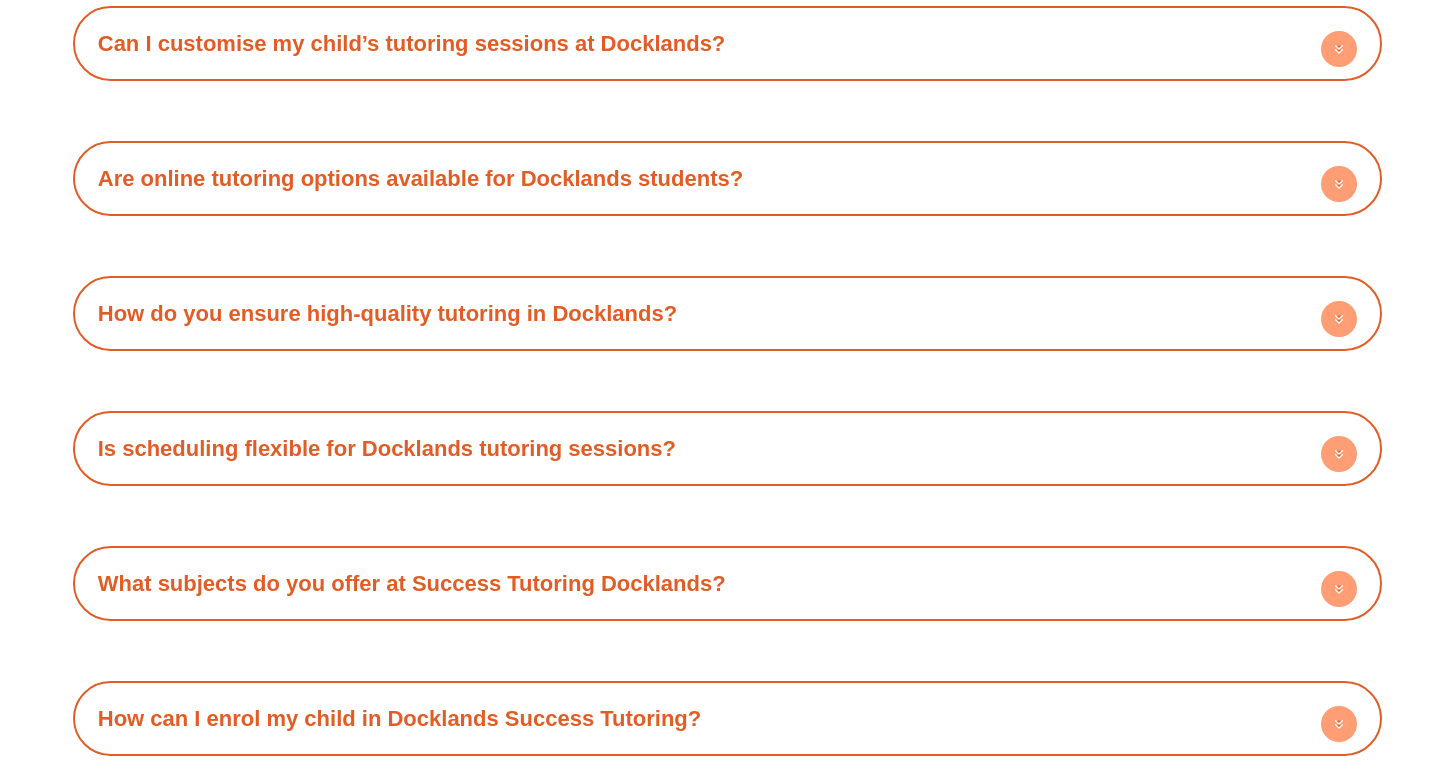 click on "How do you ensure high-quality tutoring in Docklands?" at bounding box center (728, 313) 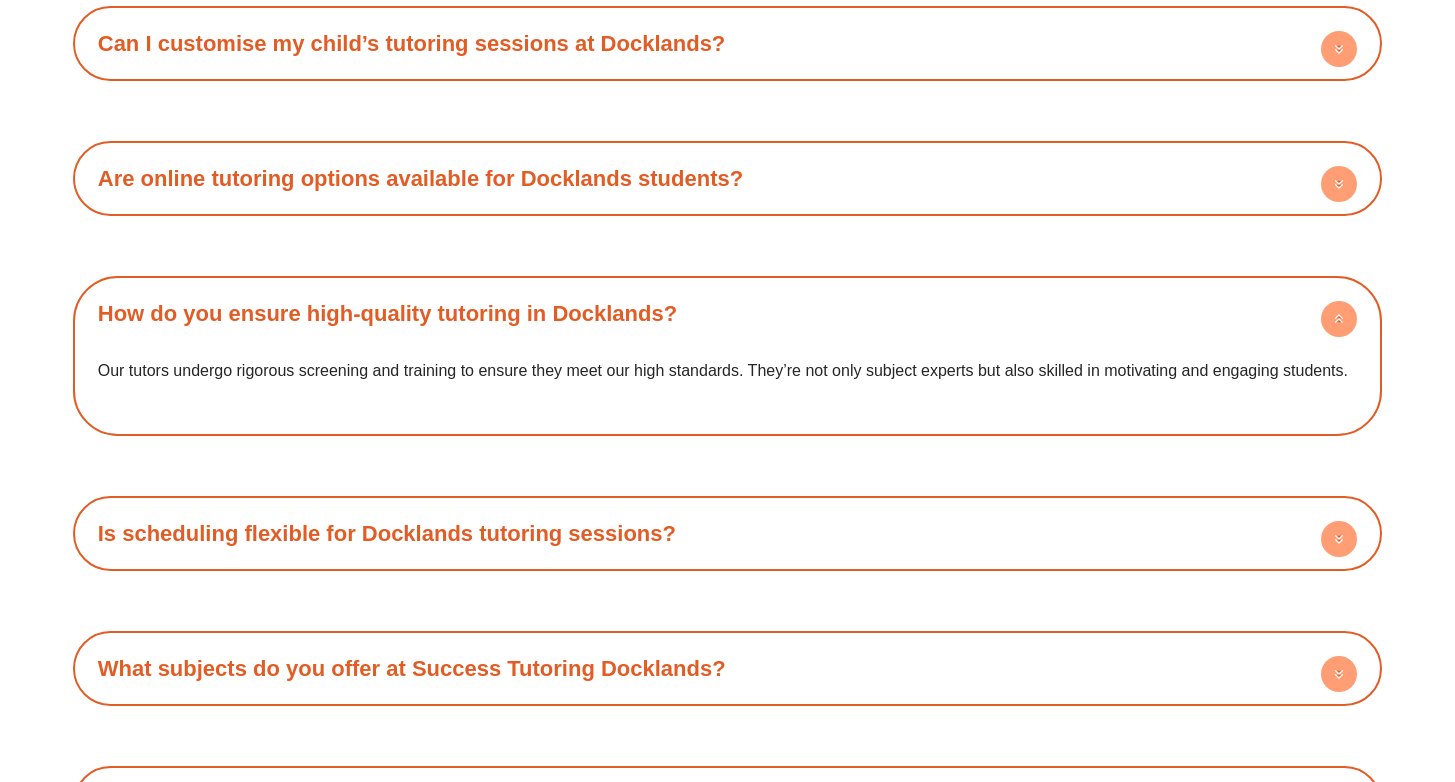 click on "Is scheduling flexible for Docklands tutoring sessions?" at bounding box center [728, 533] 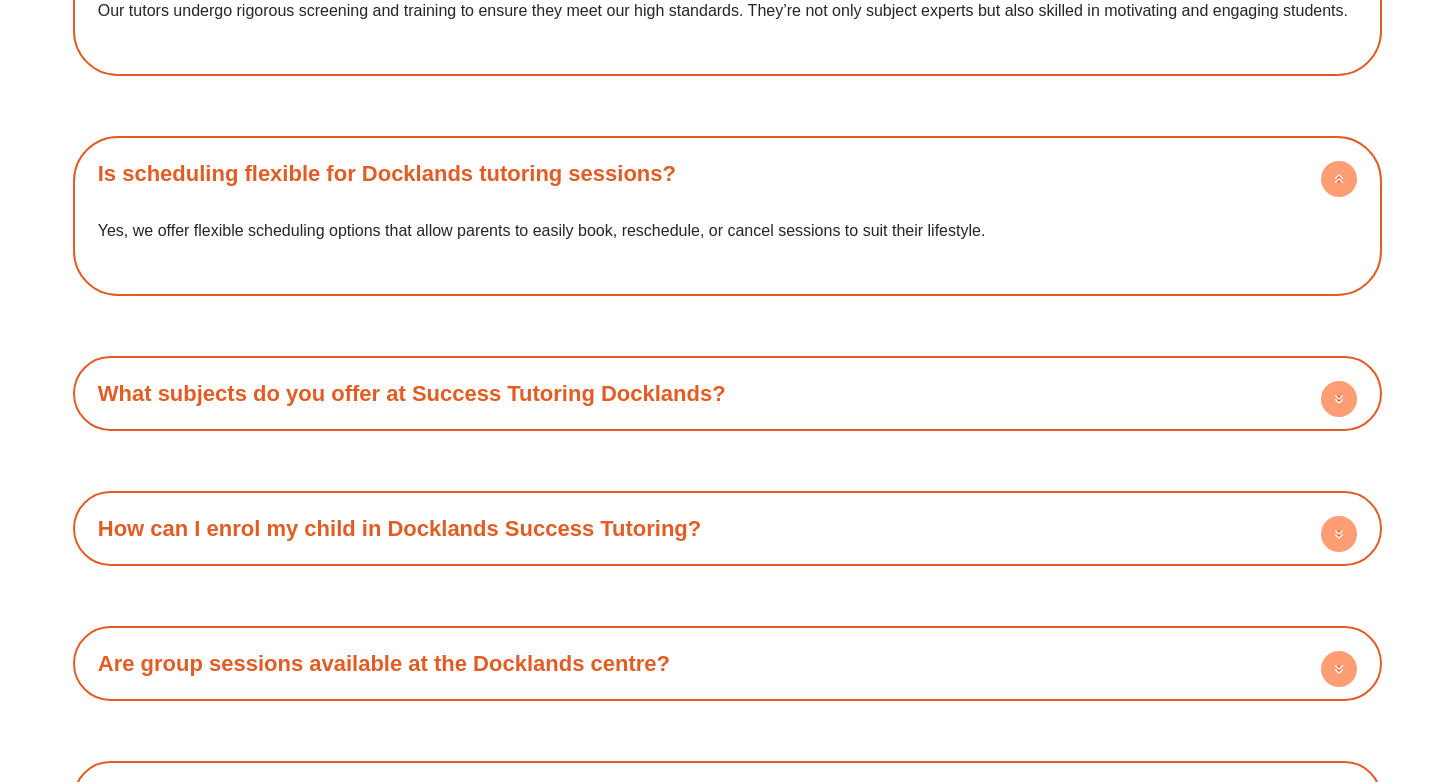 scroll, scrollTop: 9309, scrollLeft: 0, axis: vertical 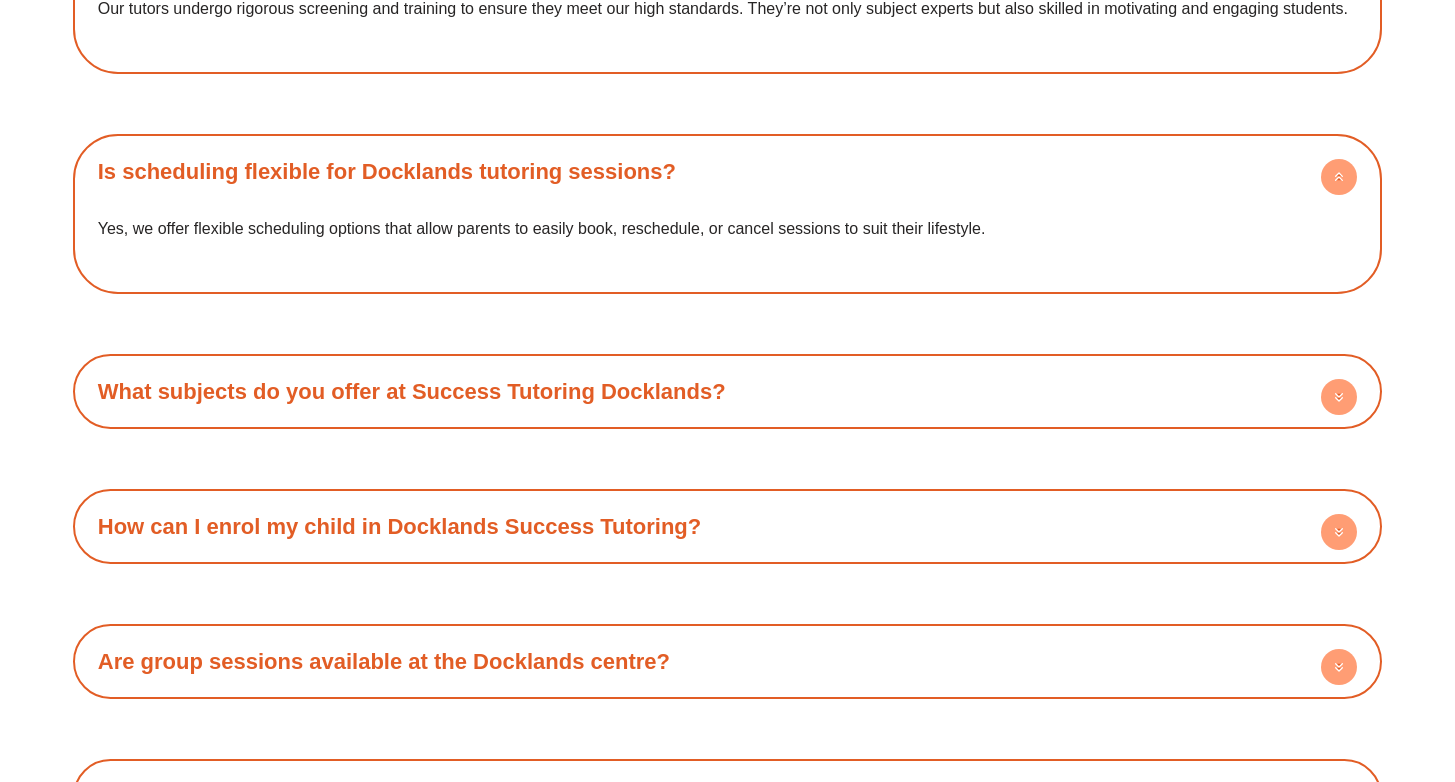 click on "What makes Success Tutoring Docklands unique?
Success Tutoring Docklands is known for its focus on personalised education, experienced tutors, and state-of-the-art progress tracking tools, ensuring every student achieves their best.
How do you assess the academic needs of students in Docklands?
We conduct comprehensive assessments to identify each student’s current academic level, strengths, and areas for improvement. This ensures a customised learning plan is created.
Can I customise my child’s tutoring sessions at Docklands?" at bounding box center (728, 104) 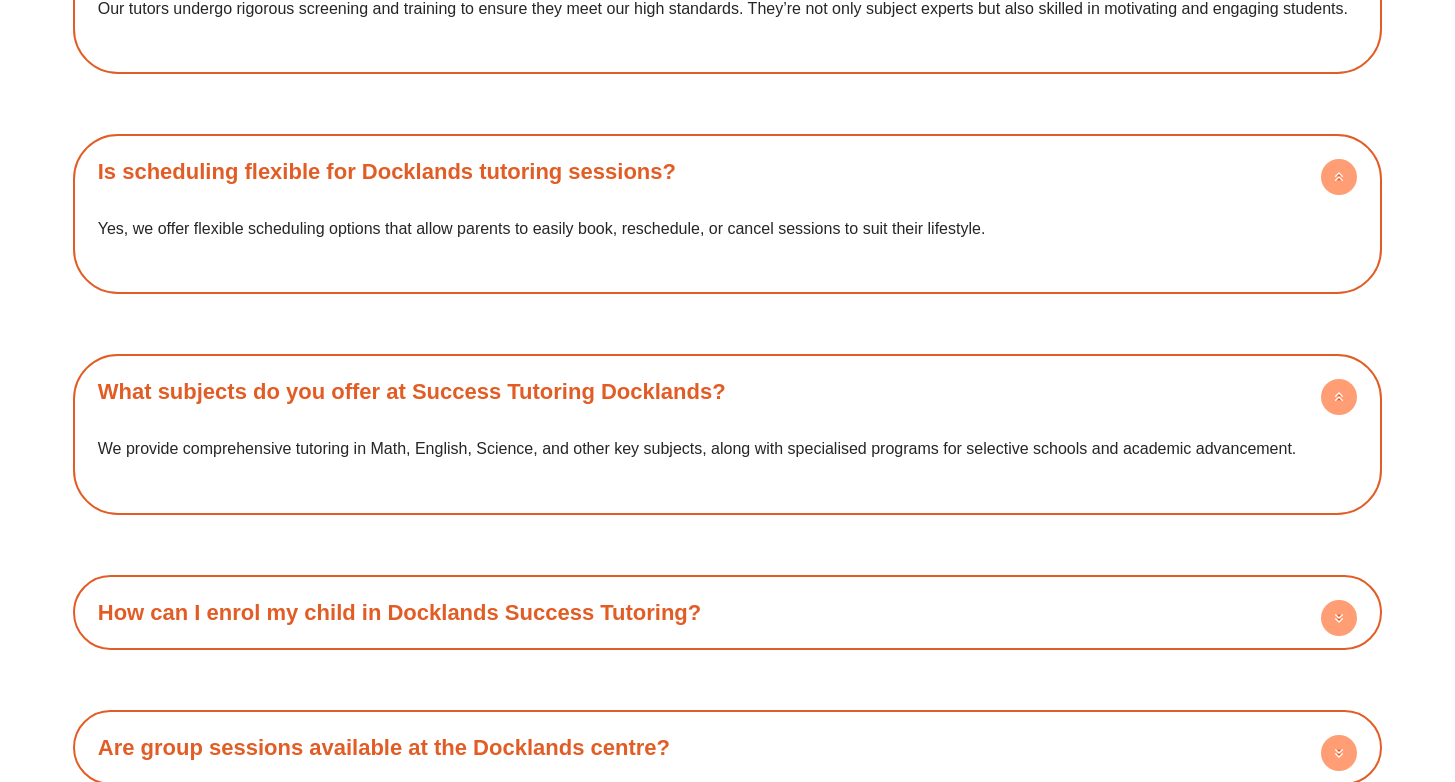 click on "How can I enrol my child in Docklands Success Tutoring?" at bounding box center [728, 612] 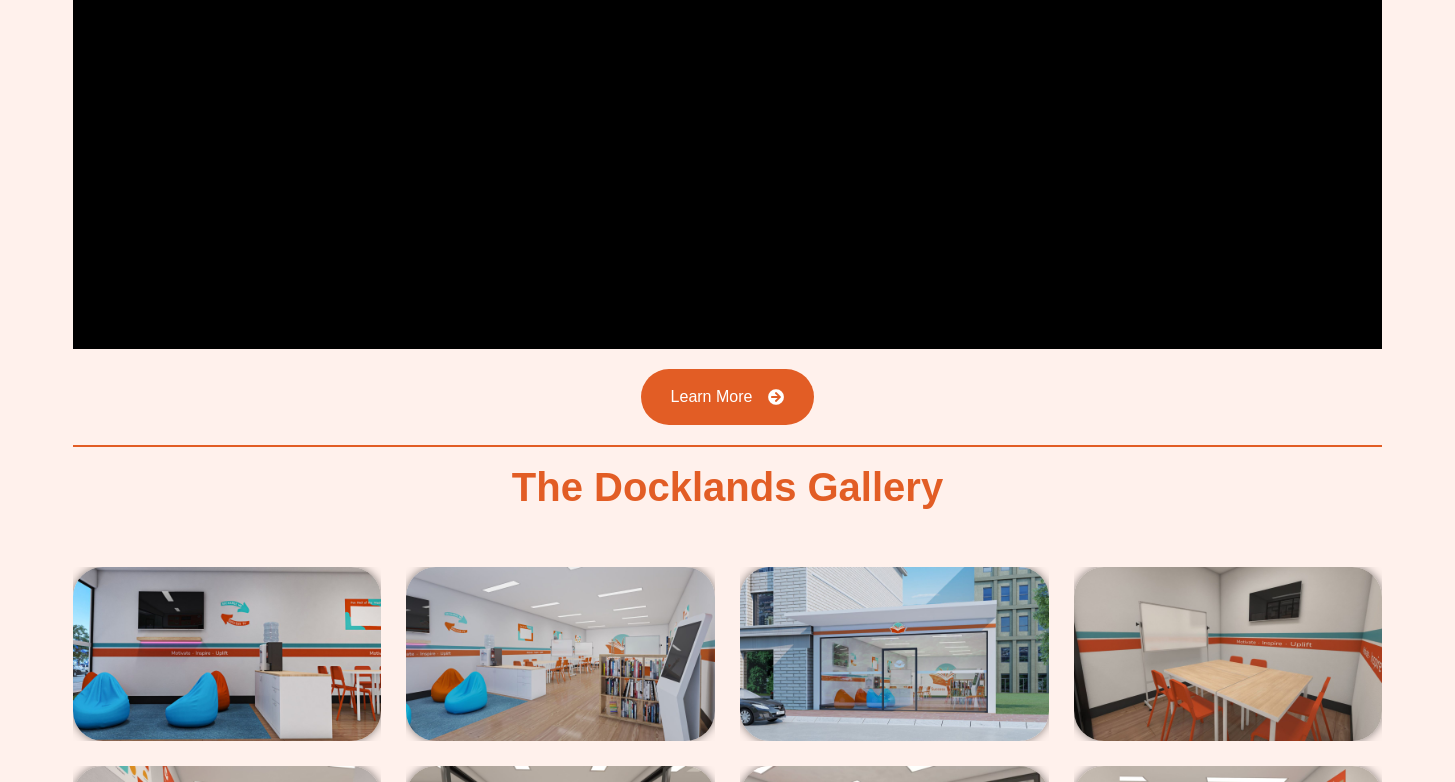 scroll, scrollTop: 3086, scrollLeft: 0, axis: vertical 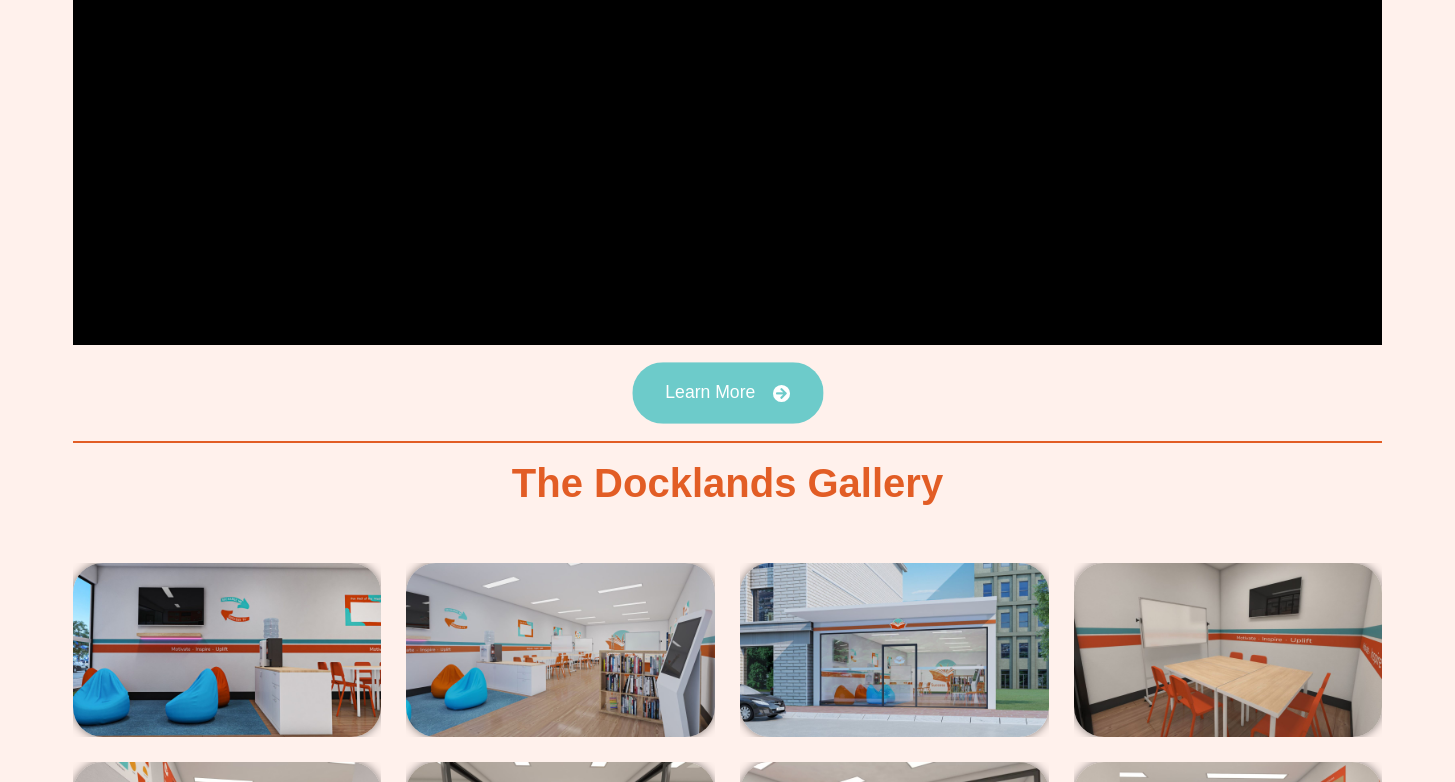 click at bounding box center (781, 393) 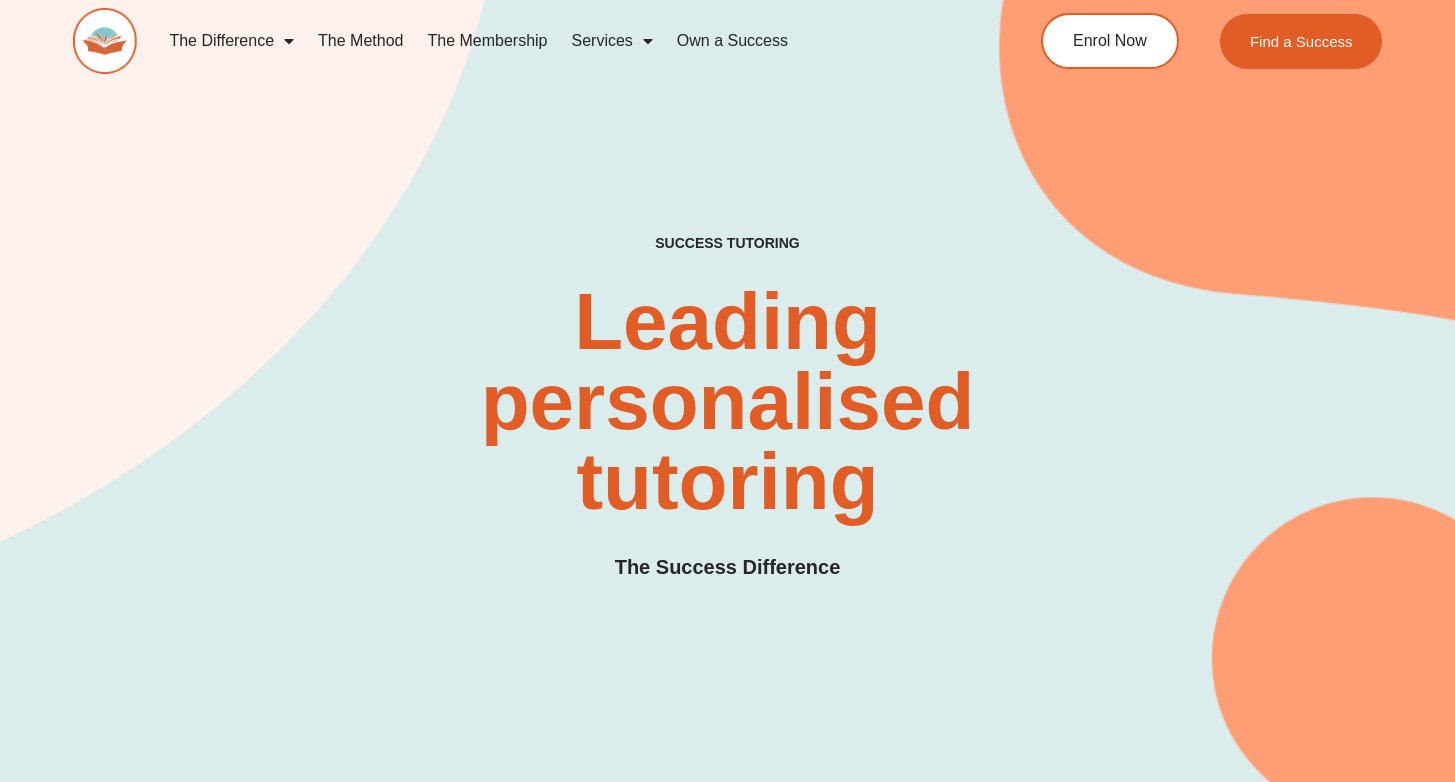 scroll, scrollTop: 341, scrollLeft: 0, axis: vertical 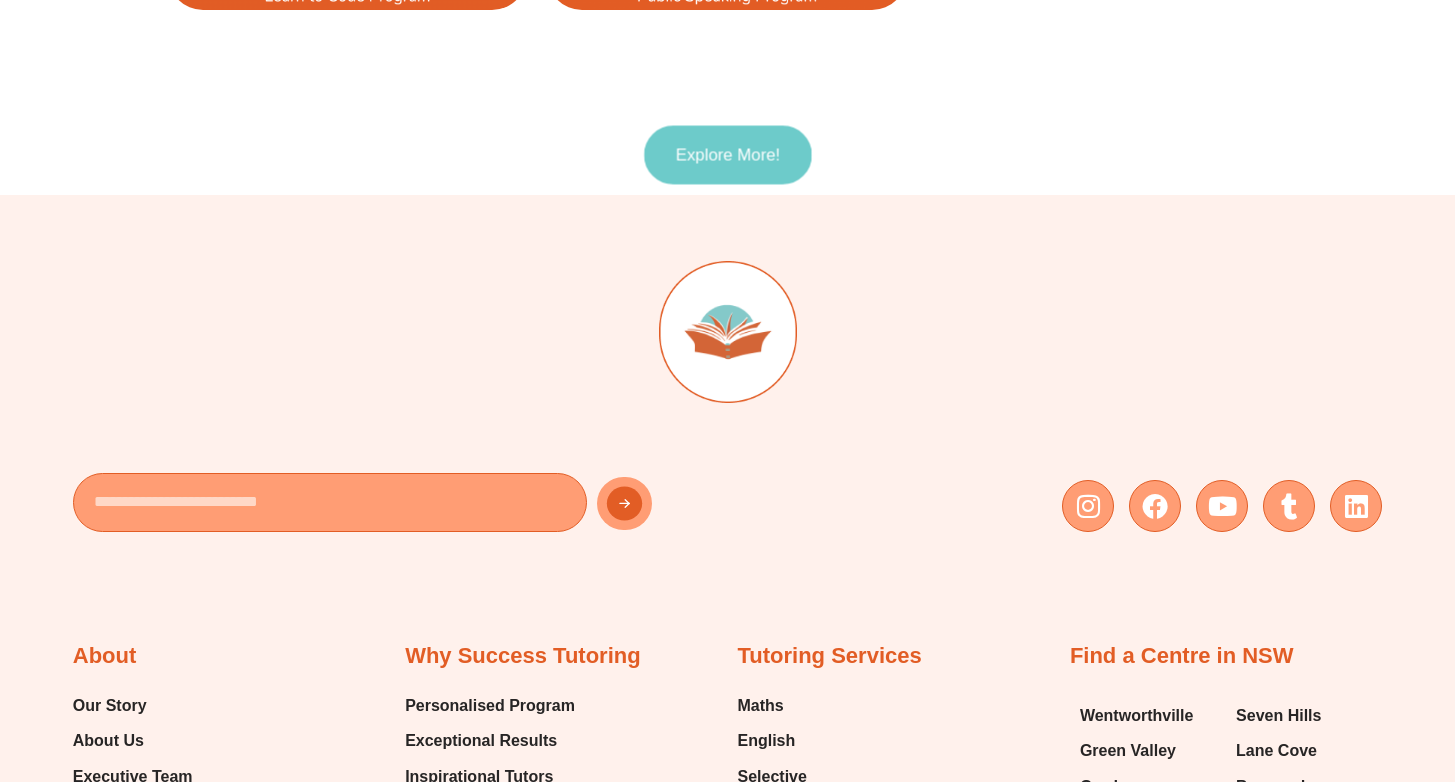 click on "Explore More!" at bounding box center [727, 155] 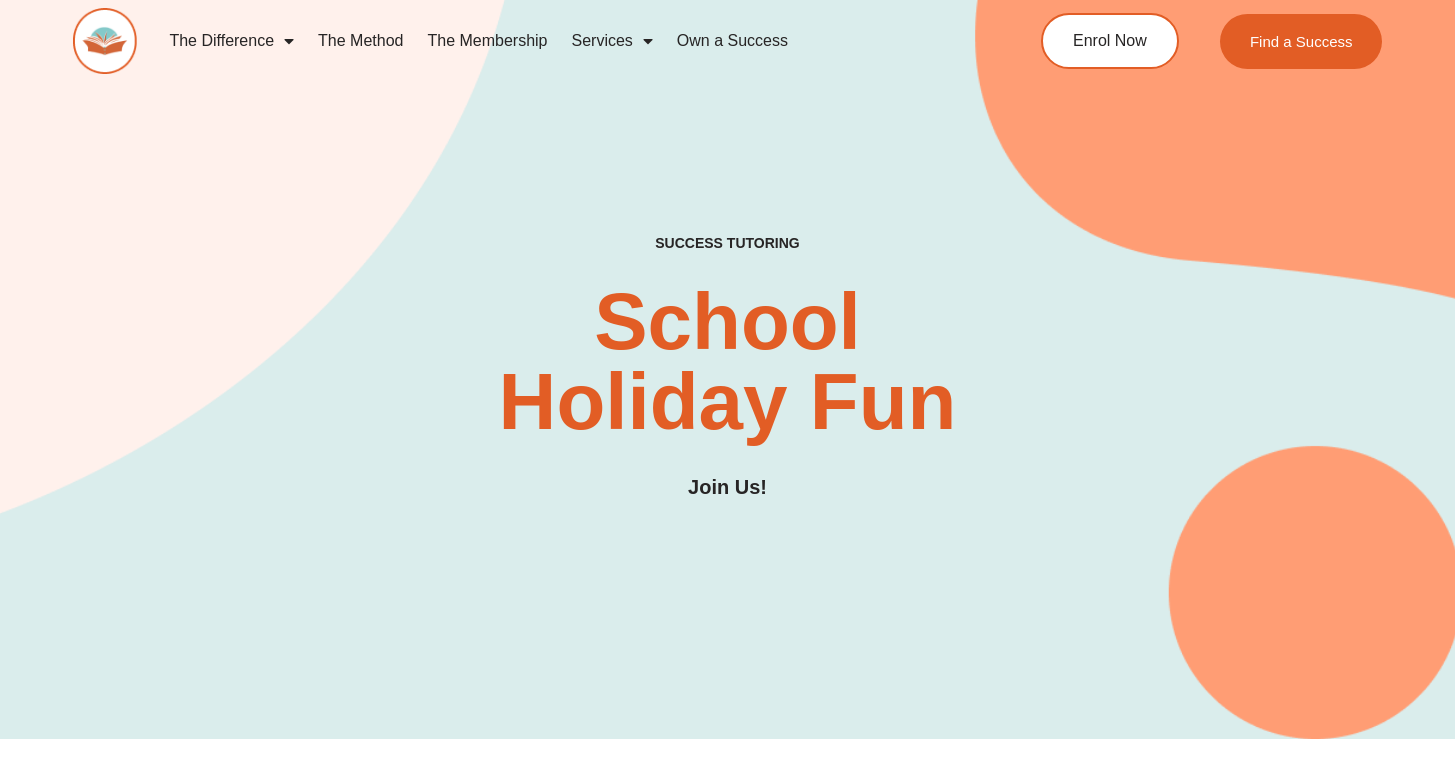 scroll, scrollTop: 0, scrollLeft: 0, axis: both 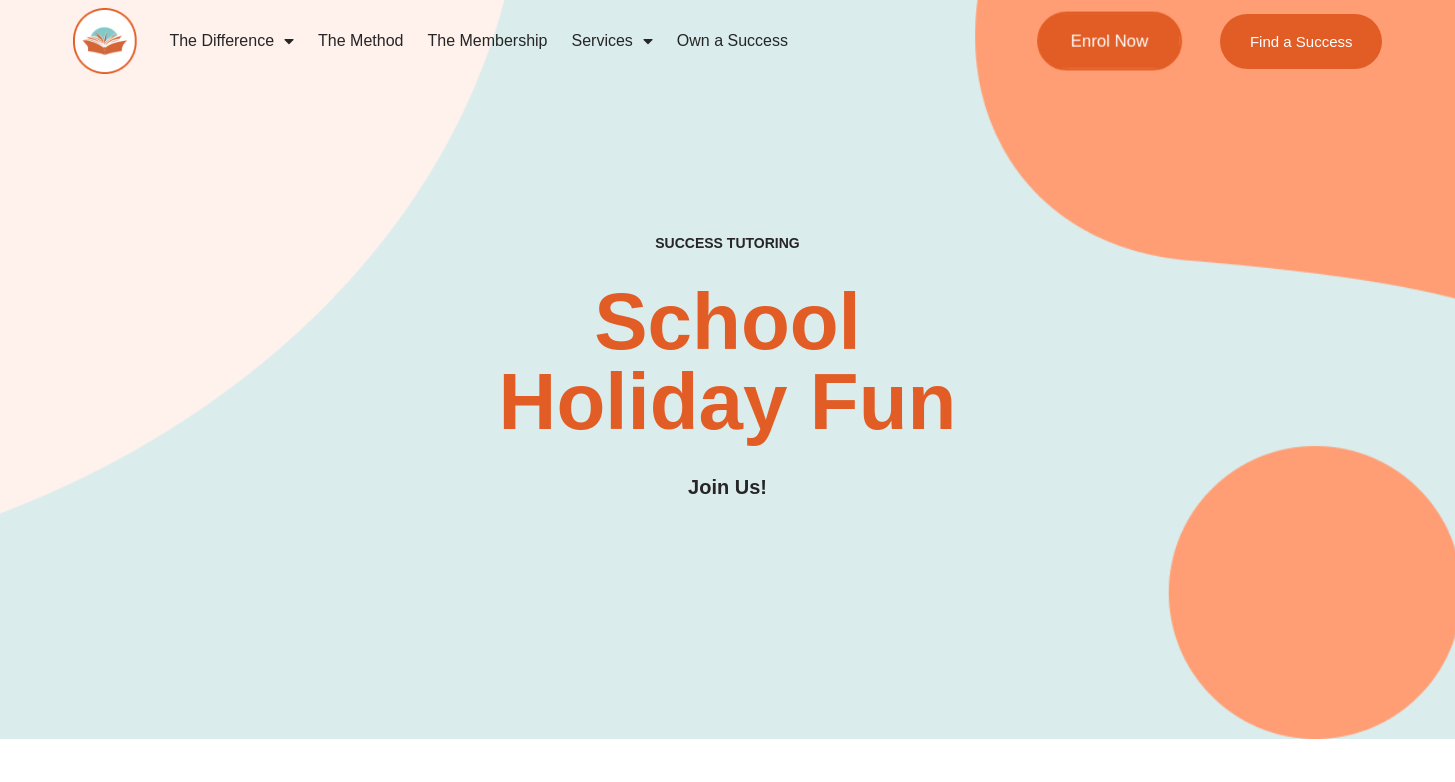 click on "Enrol Now" 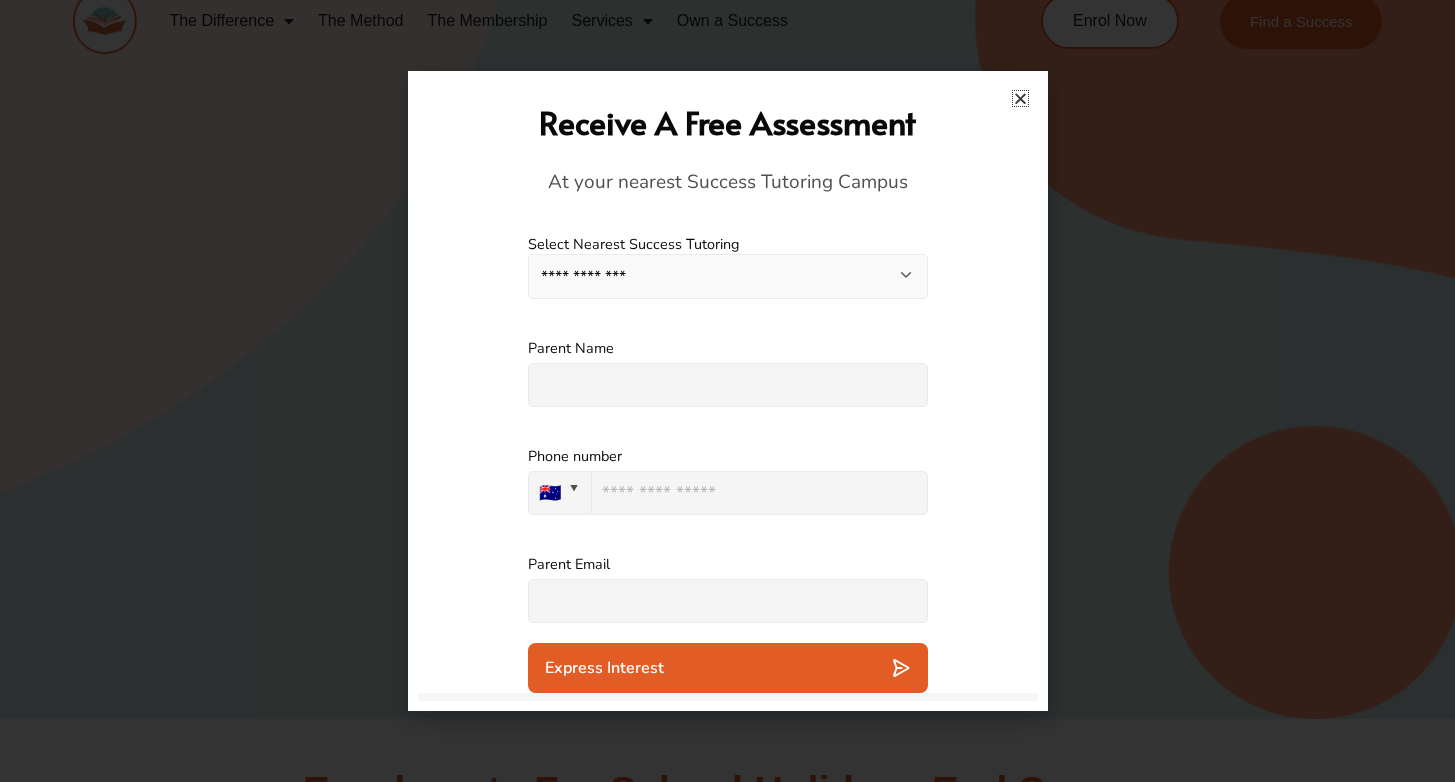 scroll, scrollTop: 29, scrollLeft: 0, axis: vertical 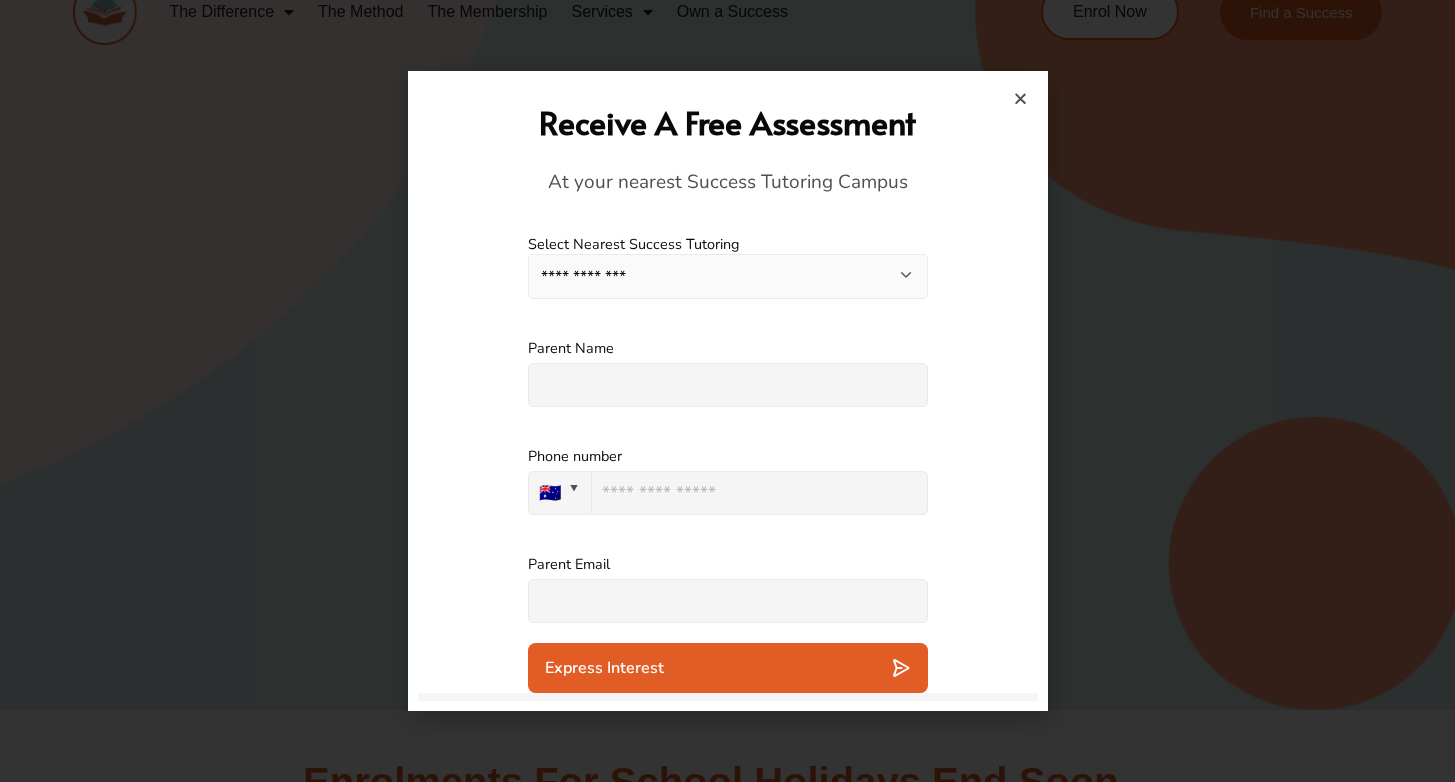 click on "**********" at bounding box center [728, 276] 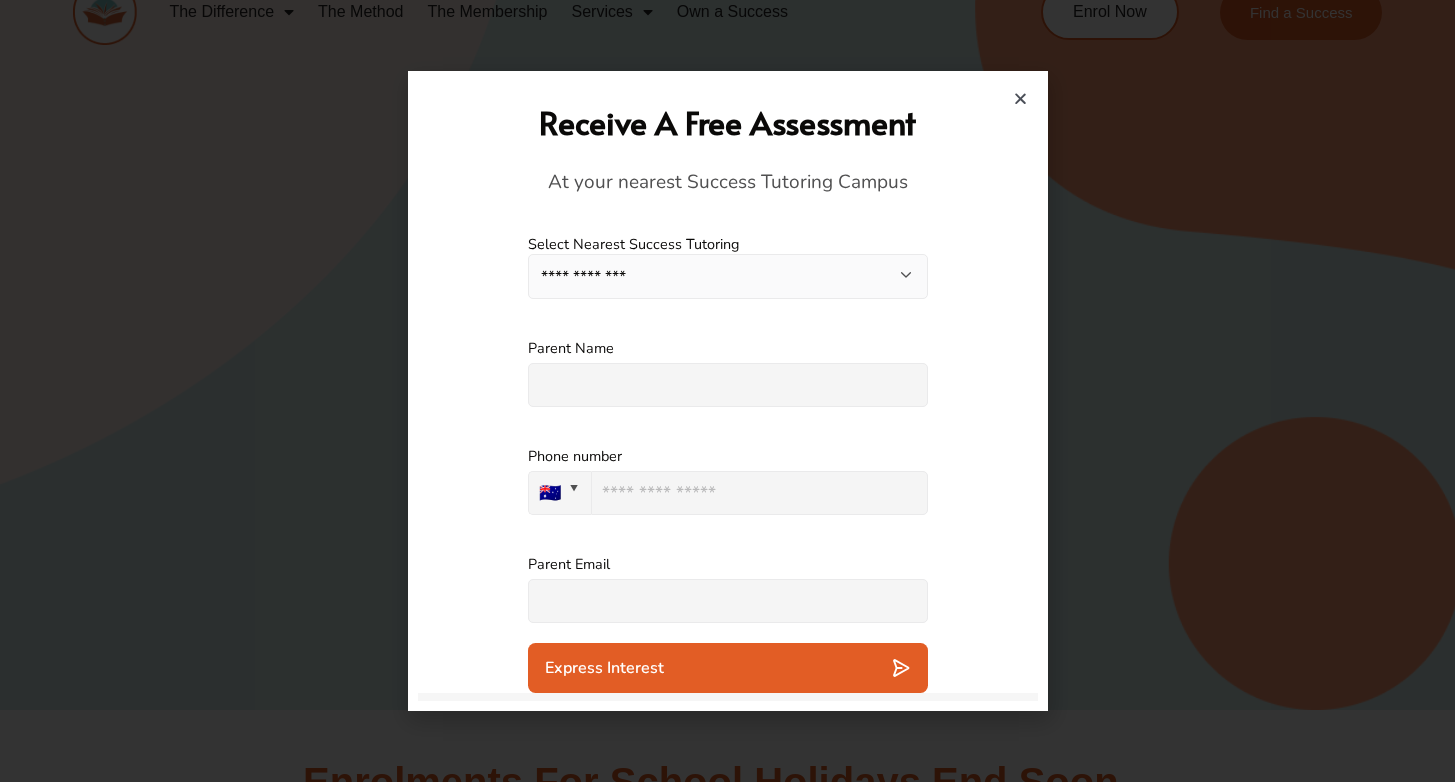 click at bounding box center (728, 391) 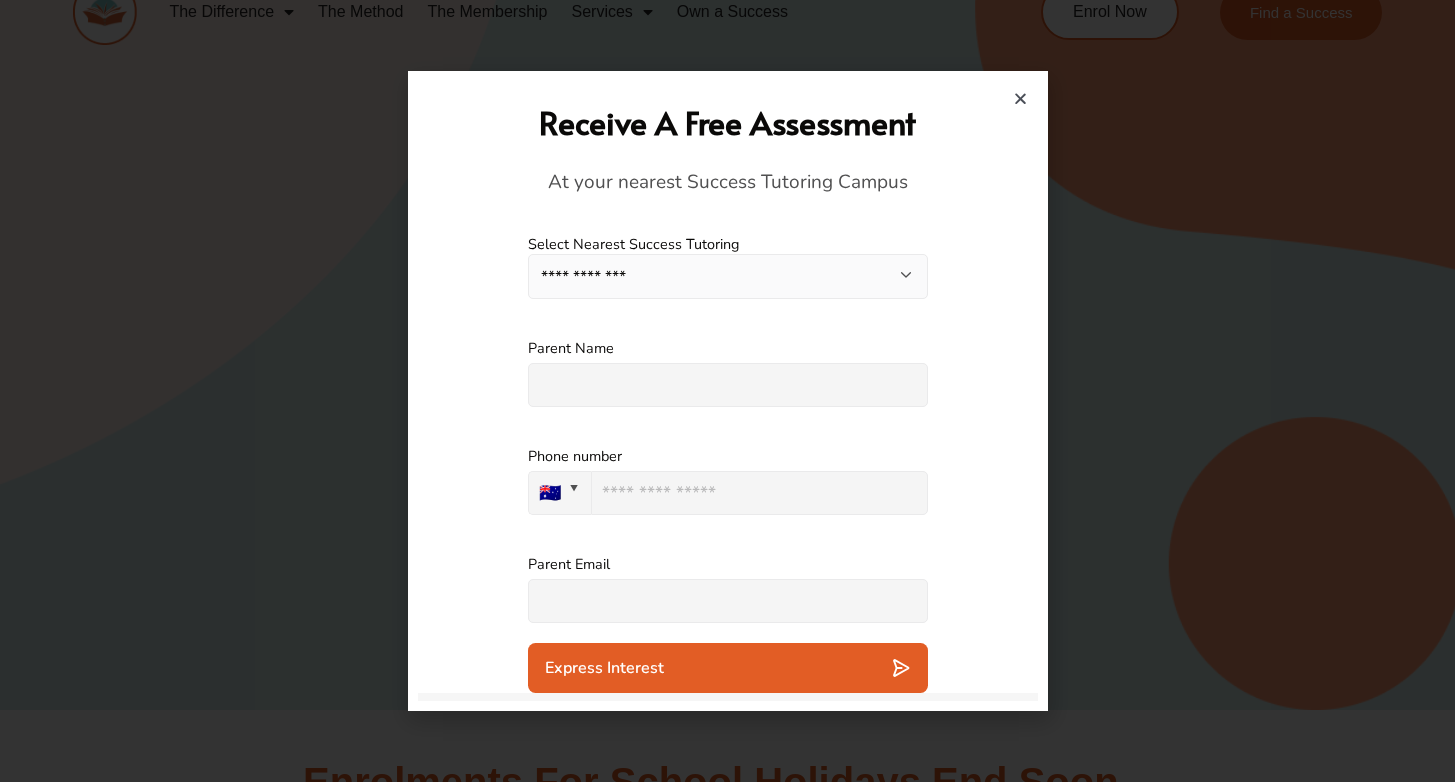 click at bounding box center (1020, 98) 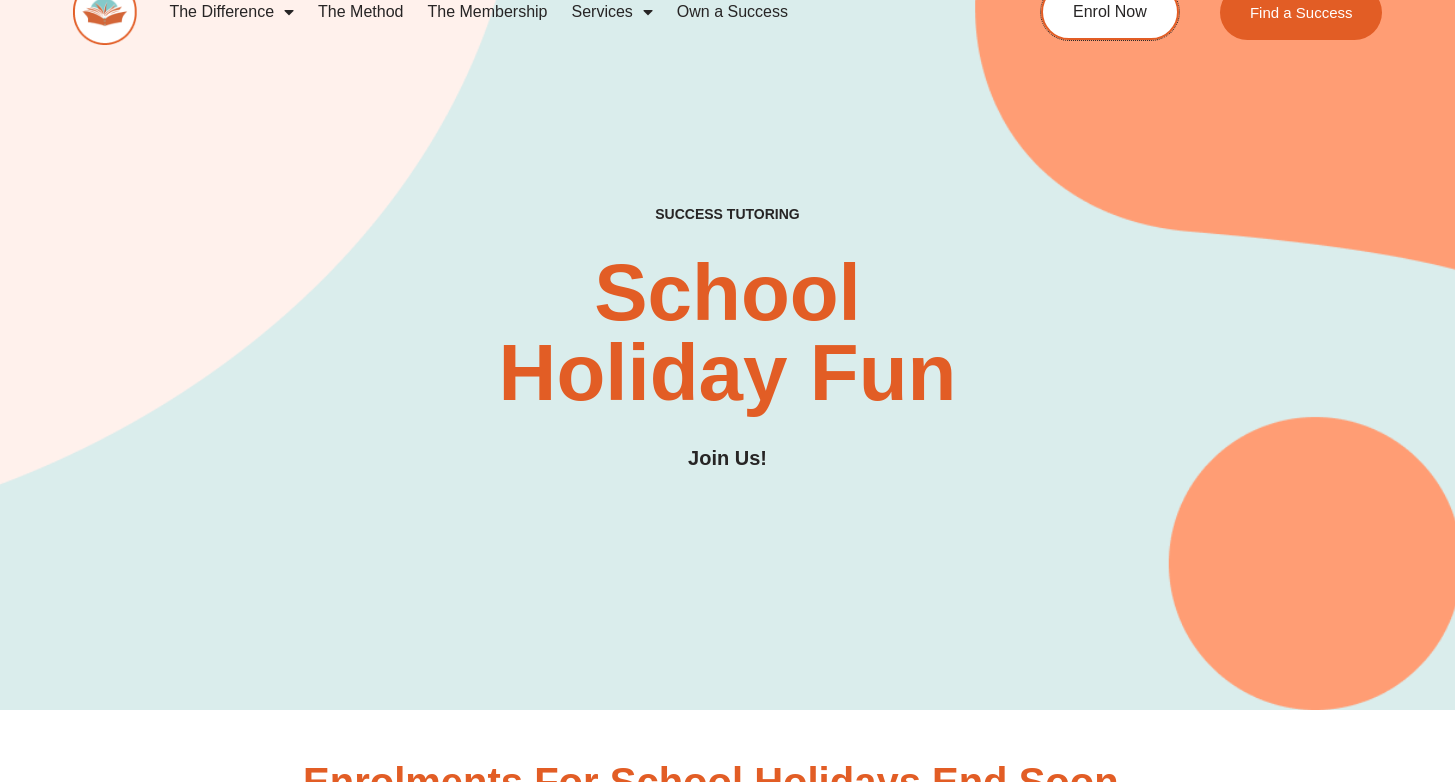scroll, scrollTop: 13, scrollLeft: 0, axis: vertical 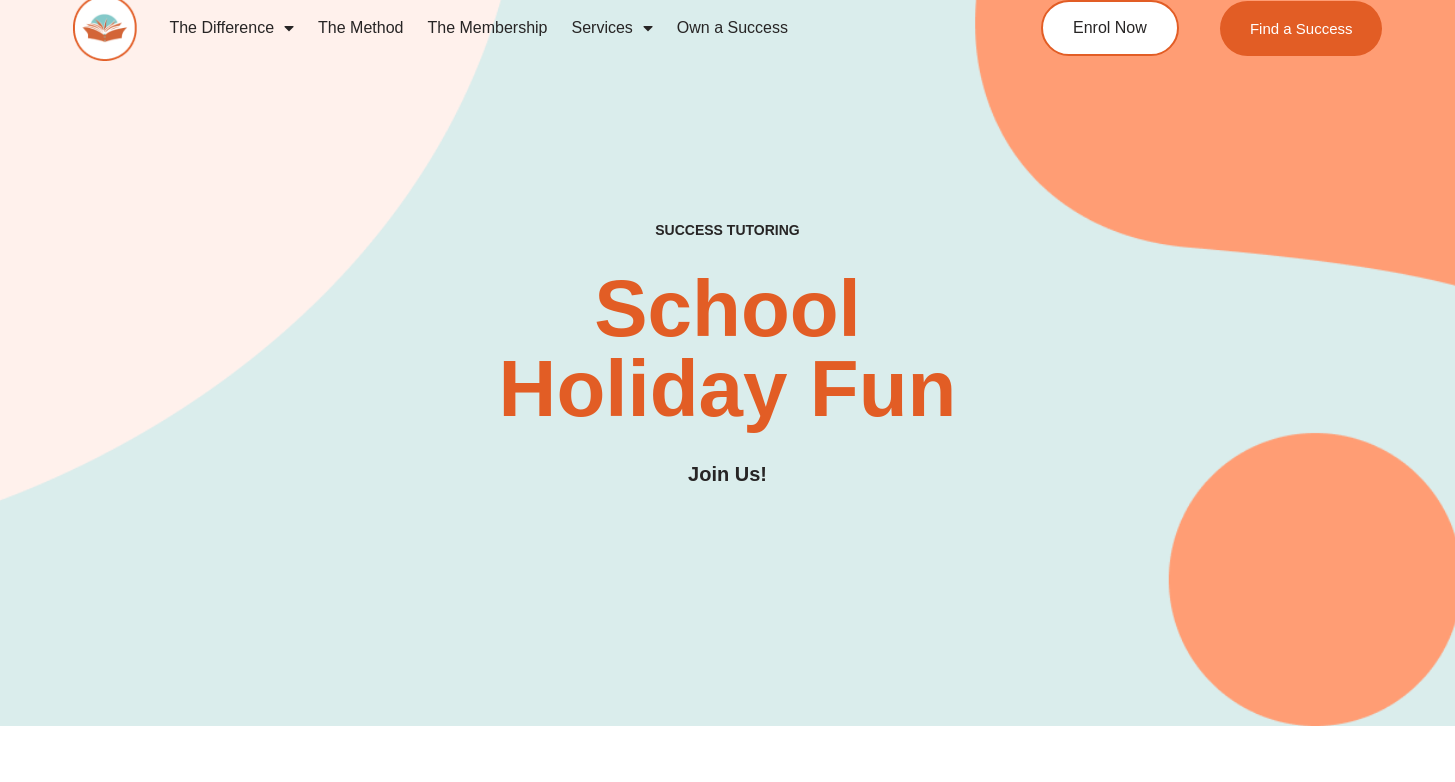 click on "The Membership" 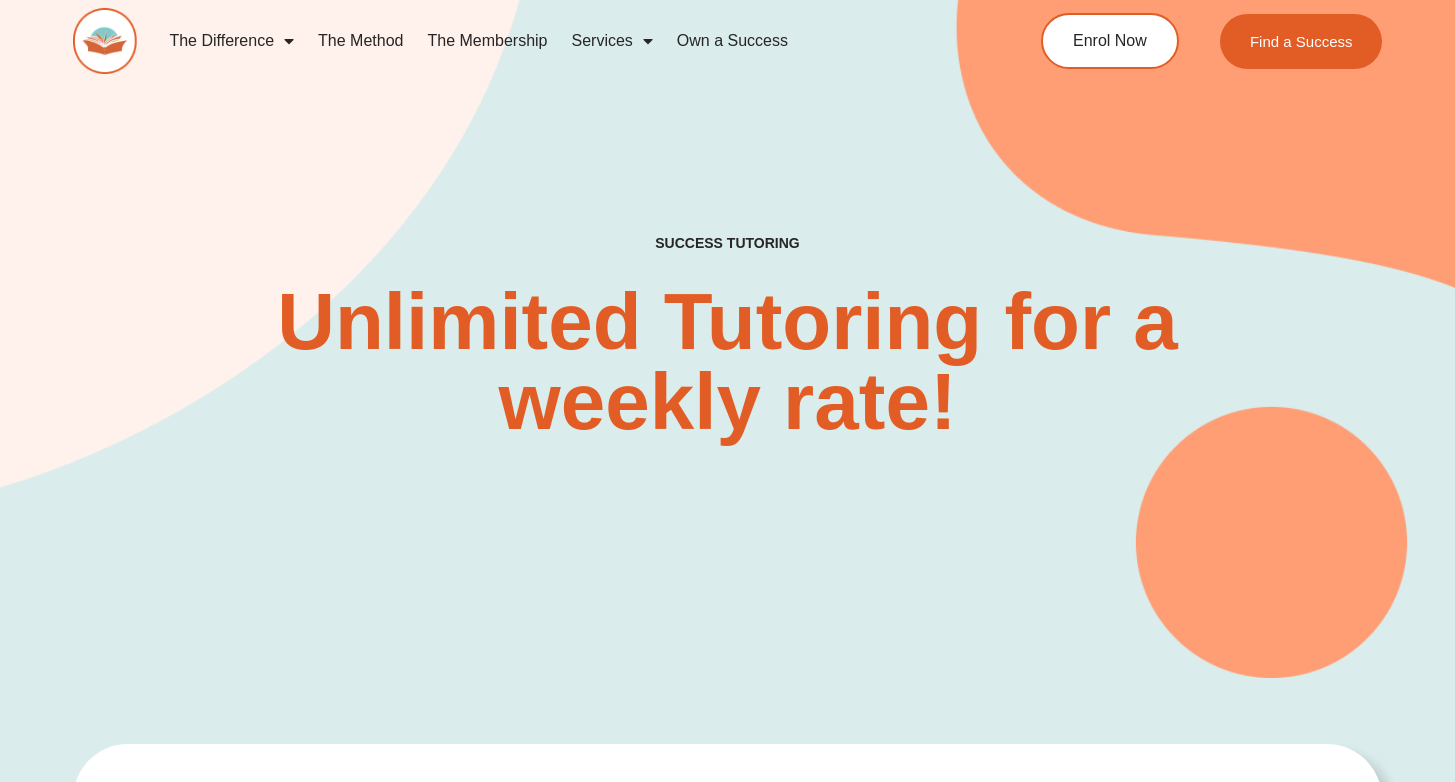 scroll, scrollTop: 0, scrollLeft: 0, axis: both 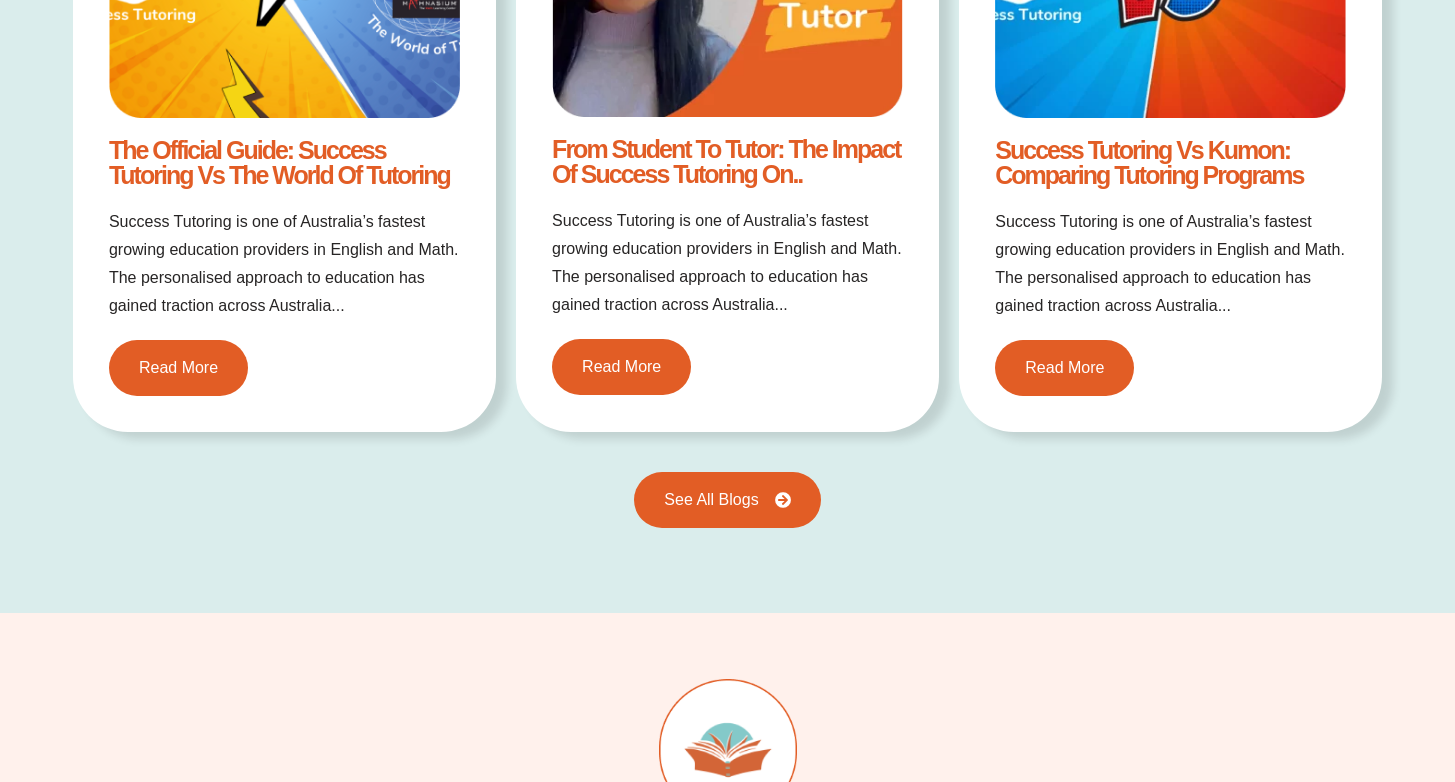 click at bounding box center (728, 775) 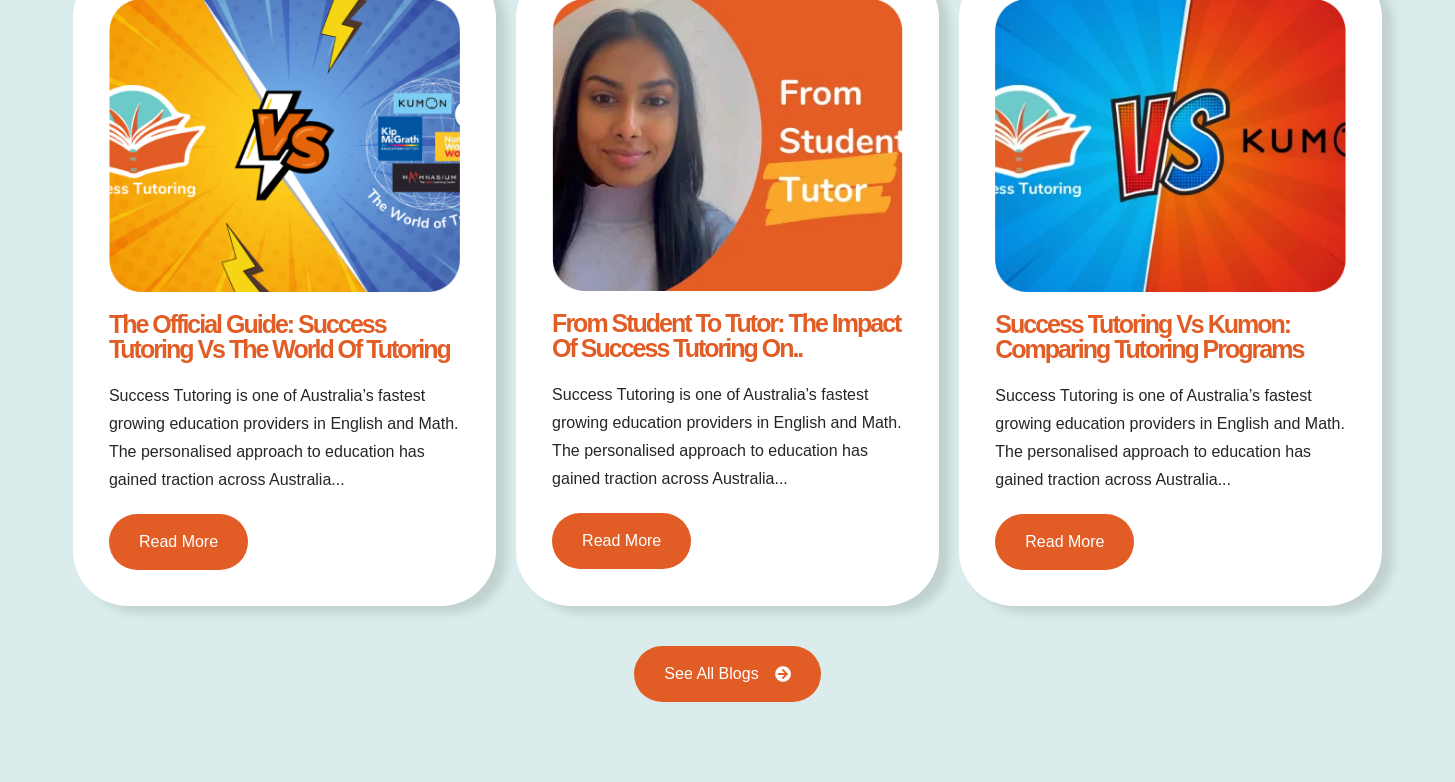 scroll, scrollTop: 3895, scrollLeft: 0, axis: vertical 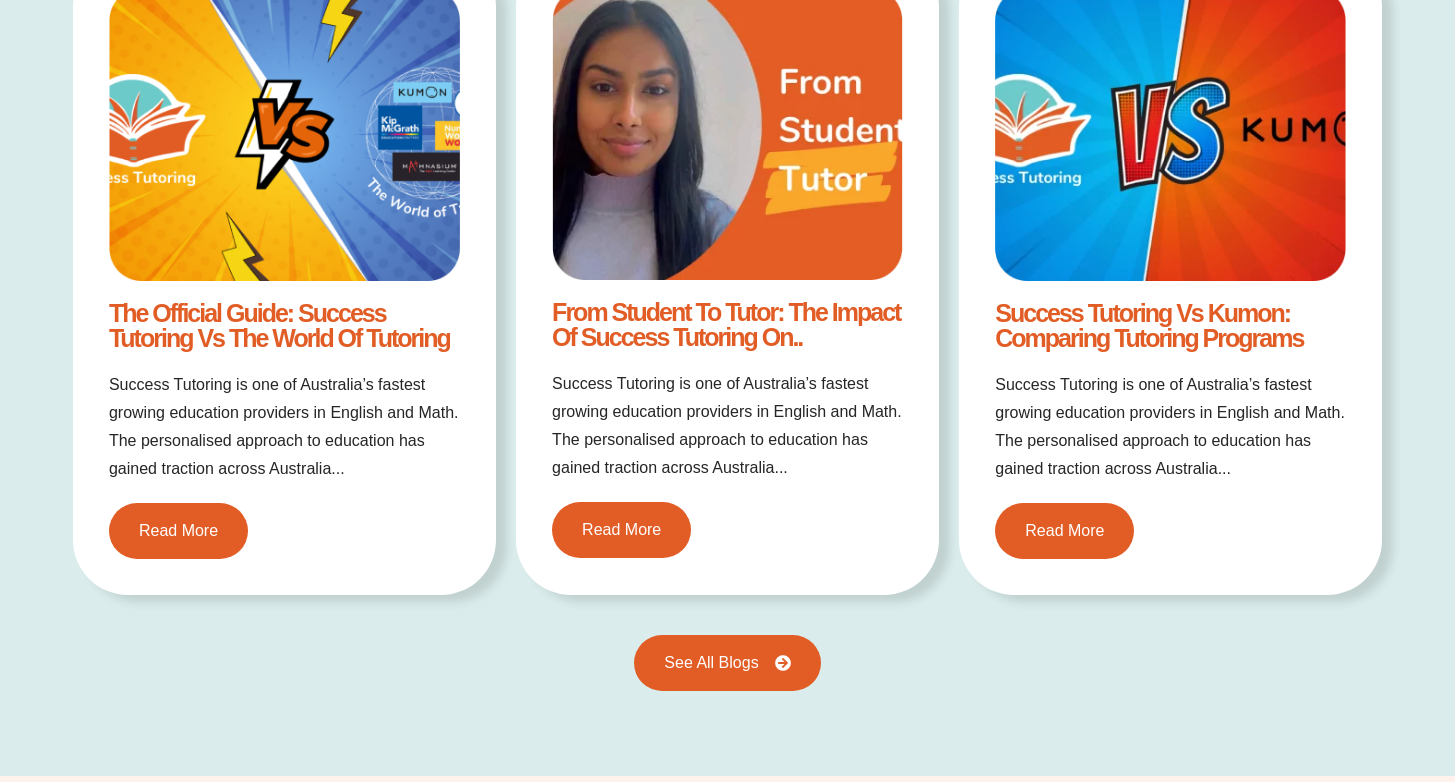 click on "The Official Guide: Success Tutoring vs The World of Tutoring" at bounding box center (279, 325) 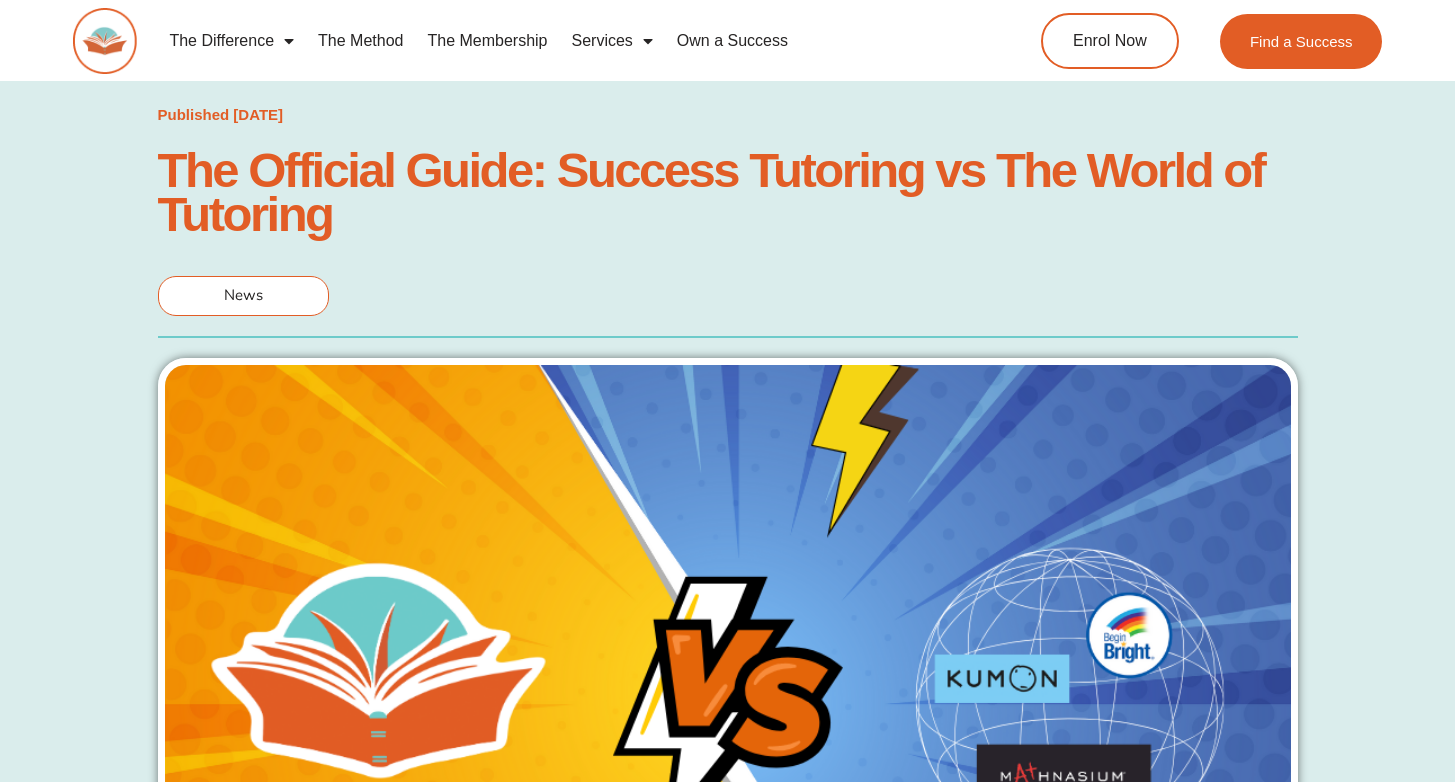 scroll, scrollTop: 0, scrollLeft: 0, axis: both 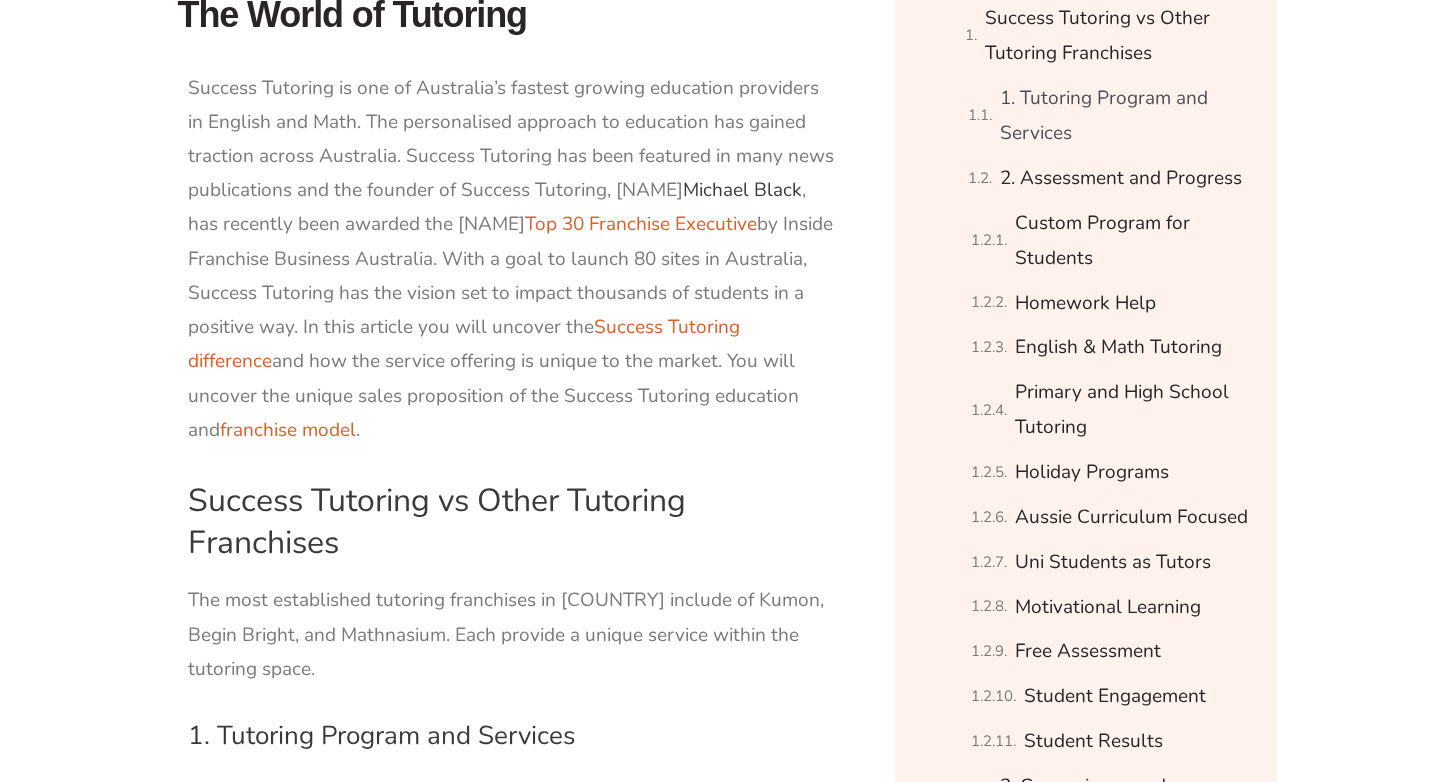 click on "Michael Black" at bounding box center [742, 190] 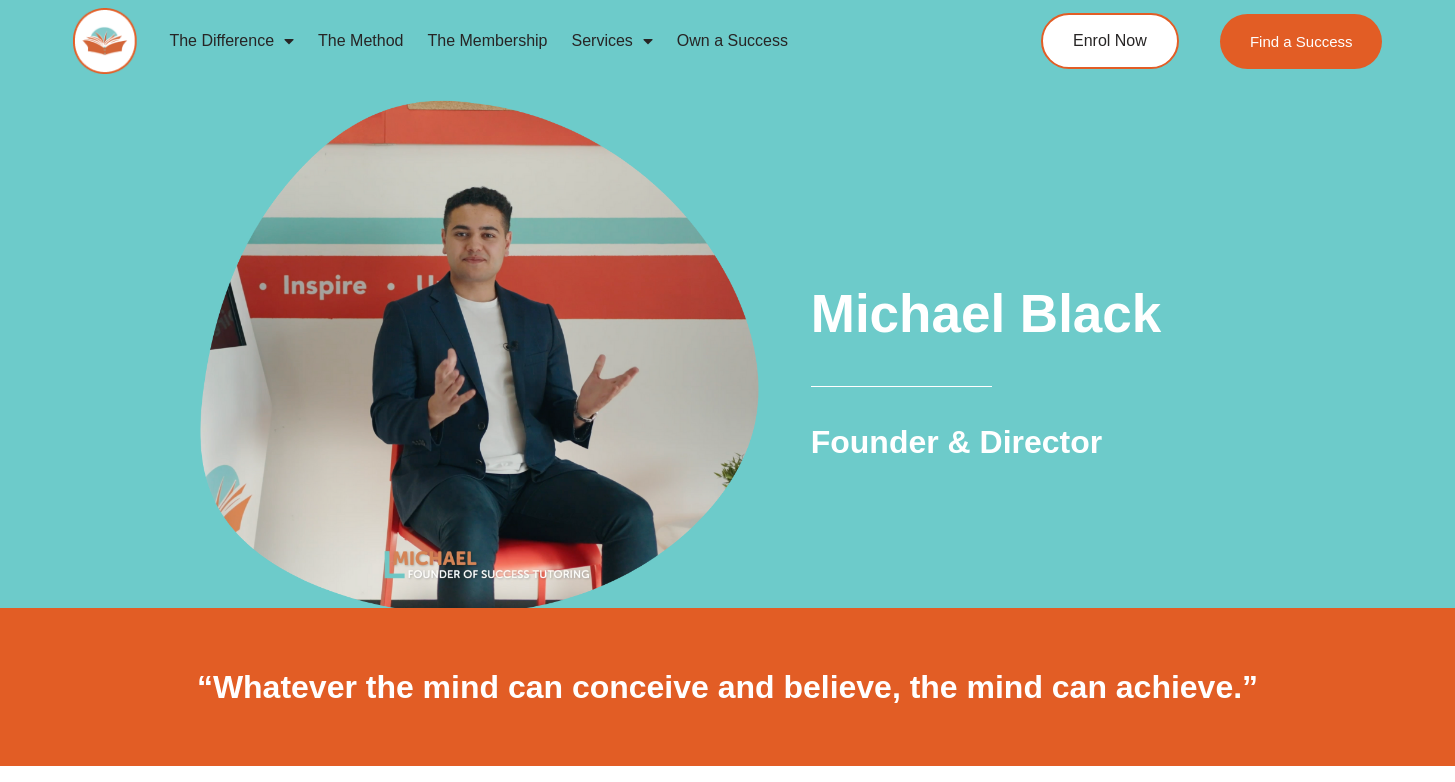 scroll, scrollTop: 0, scrollLeft: 0, axis: both 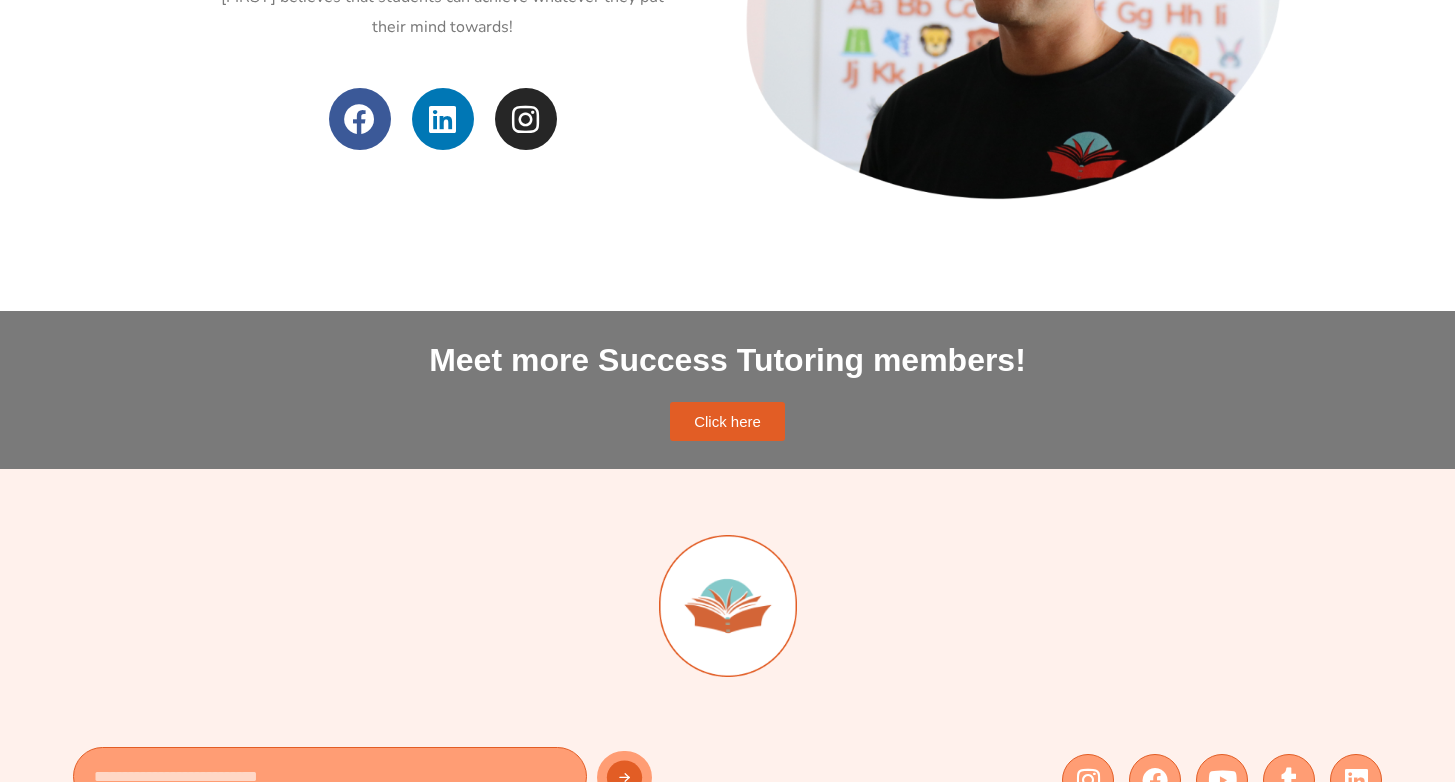 click on "Click here" at bounding box center (727, 421) 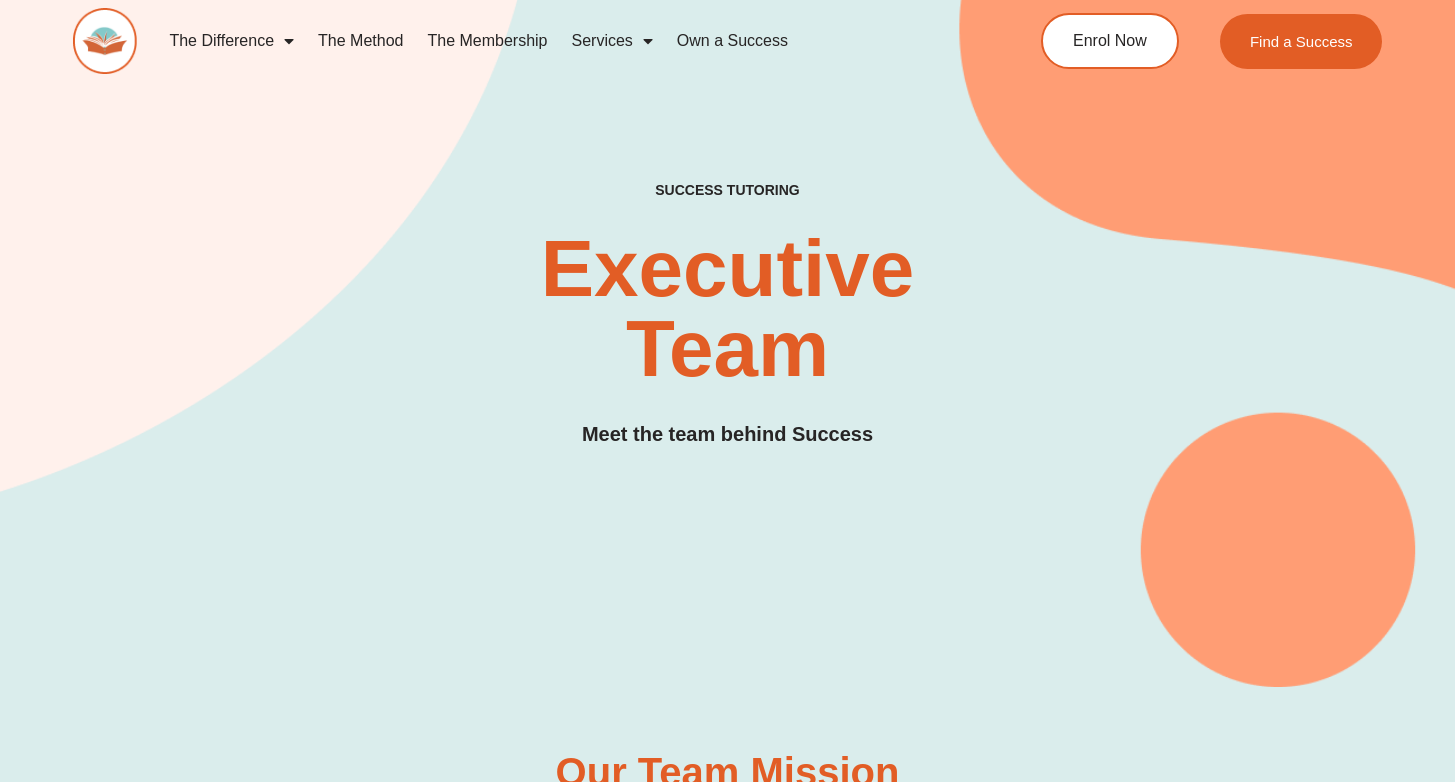 scroll, scrollTop: 0, scrollLeft: 0, axis: both 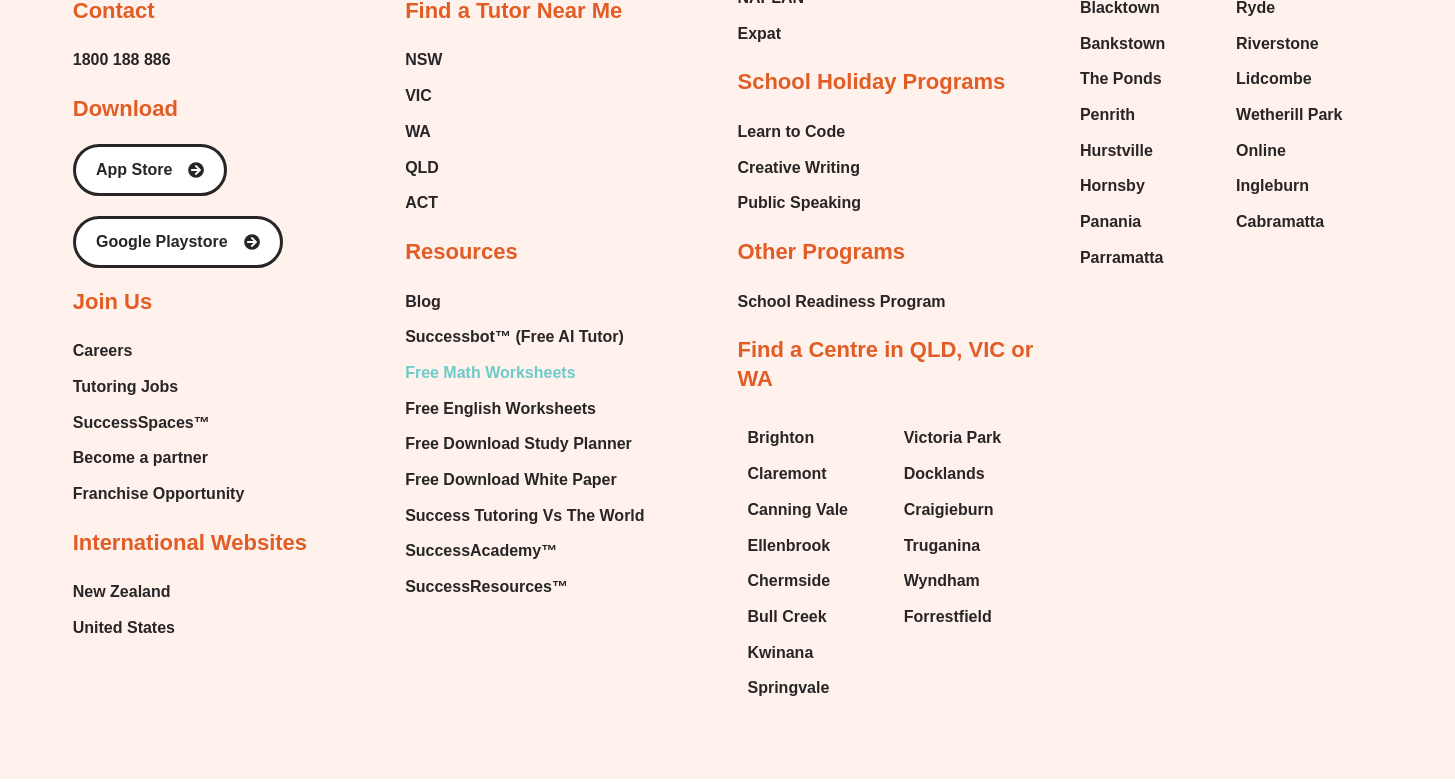 click on "Free Math Worksheets" at bounding box center [490, 373] 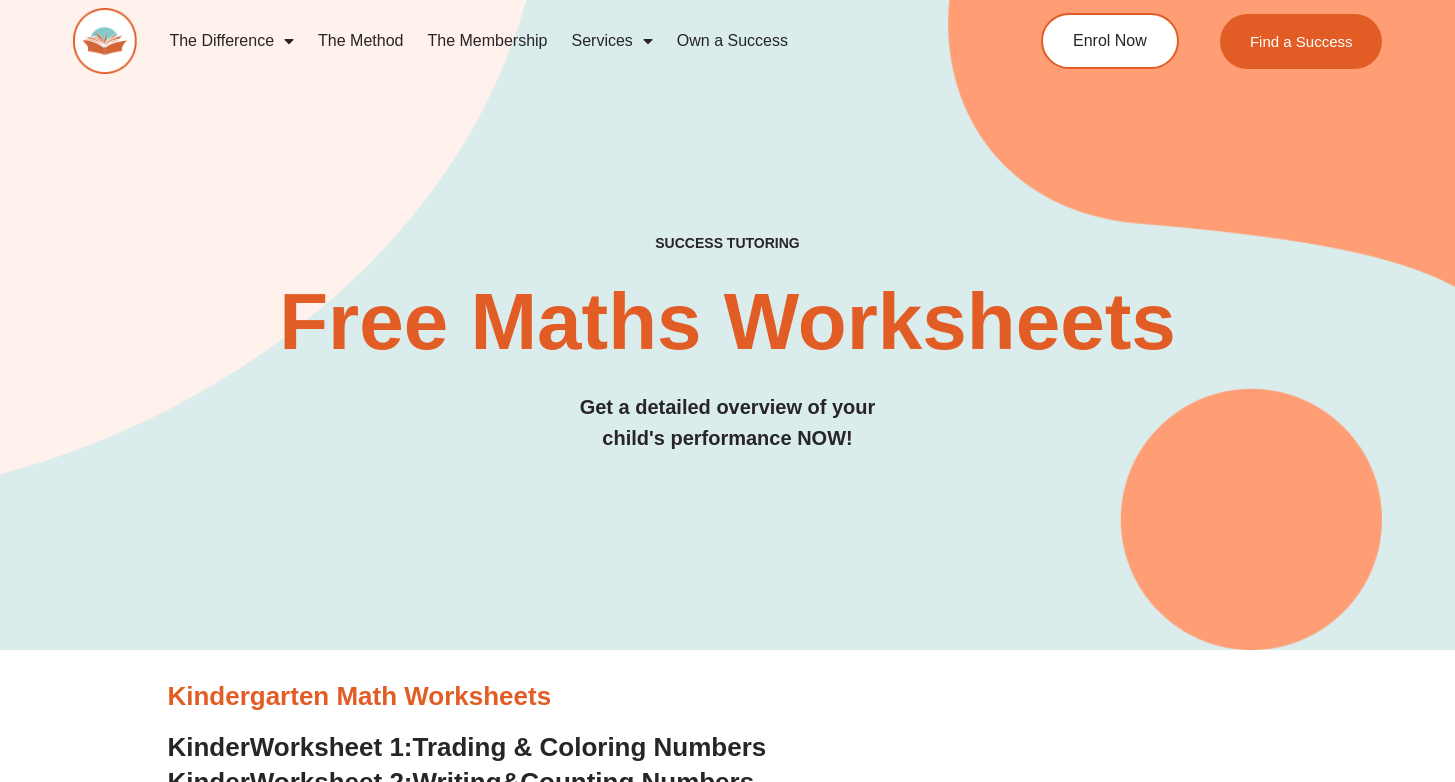 scroll, scrollTop: 0, scrollLeft: 0, axis: both 